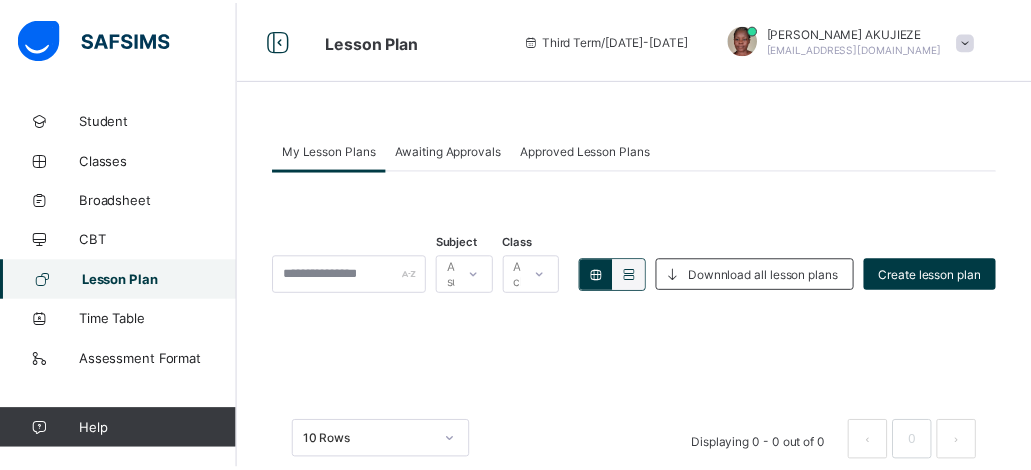 scroll, scrollTop: 0, scrollLeft: 0, axis: both 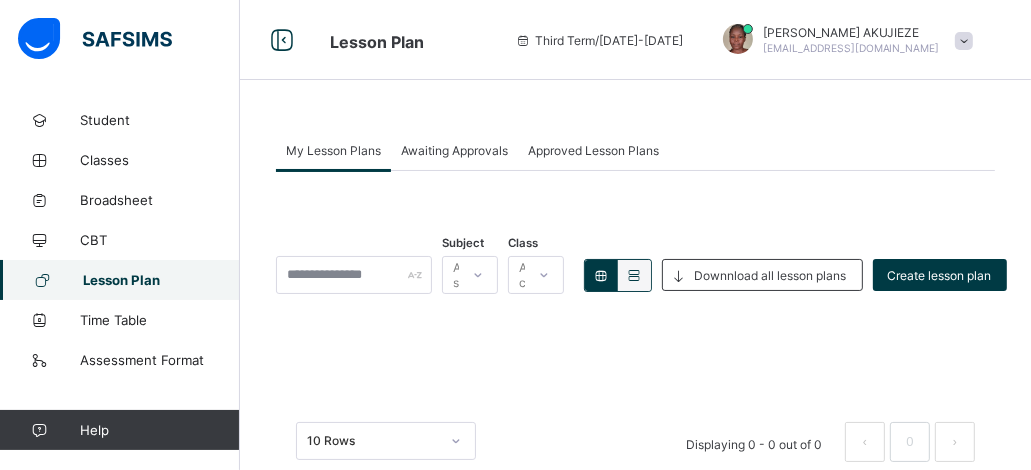 click on "CBT" at bounding box center [160, 240] 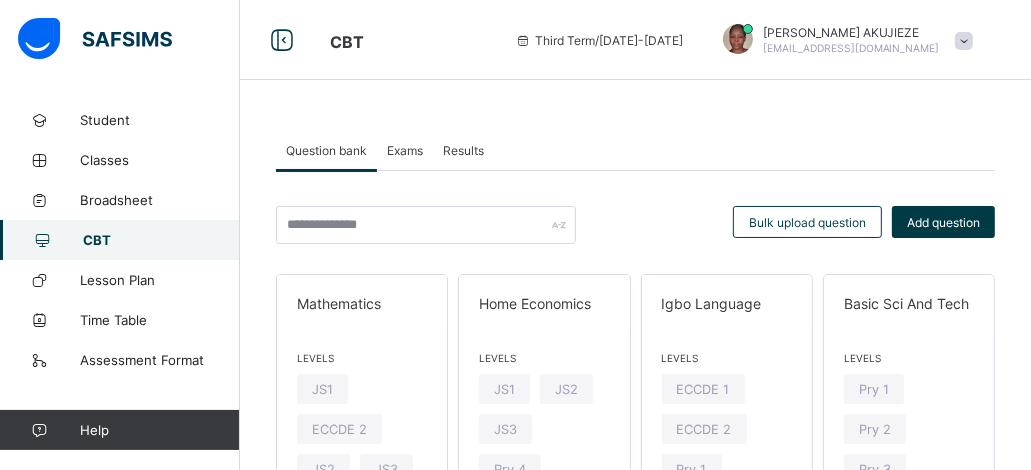 click on "CBT" at bounding box center [161, 240] 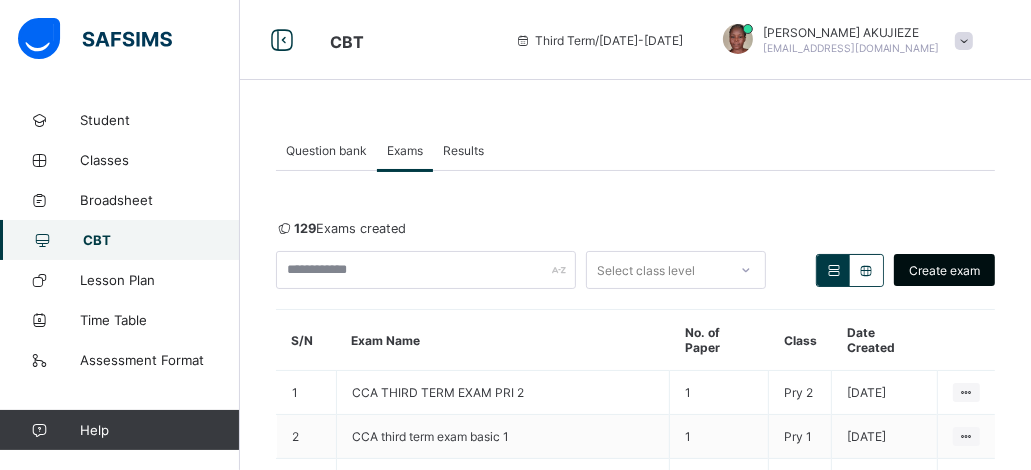click on "Create exam" at bounding box center [944, 270] 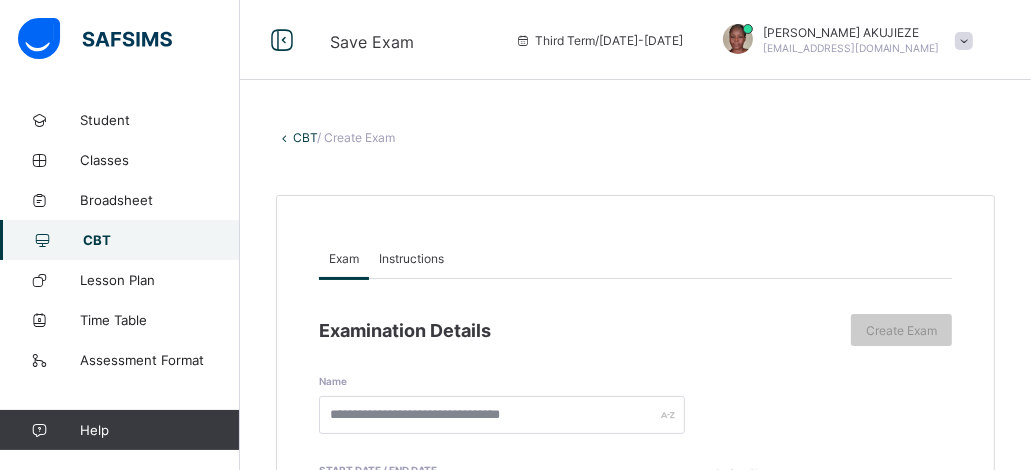 click on "Instructions" at bounding box center (411, 258) 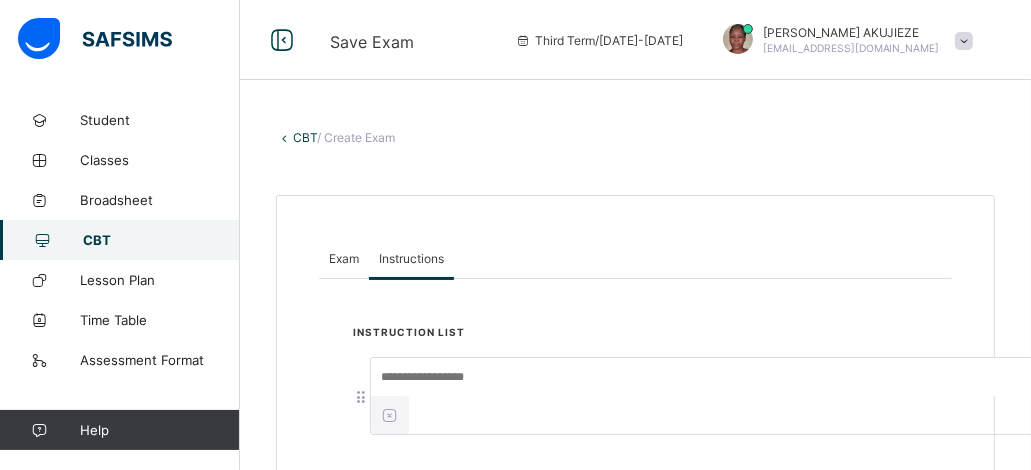 click at bounding box center (721, 377) 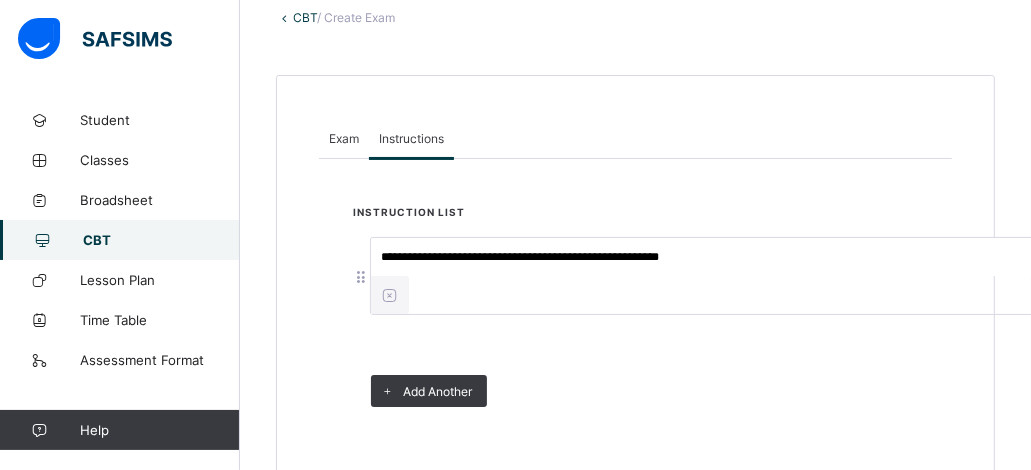 scroll, scrollTop: 154, scrollLeft: 0, axis: vertical 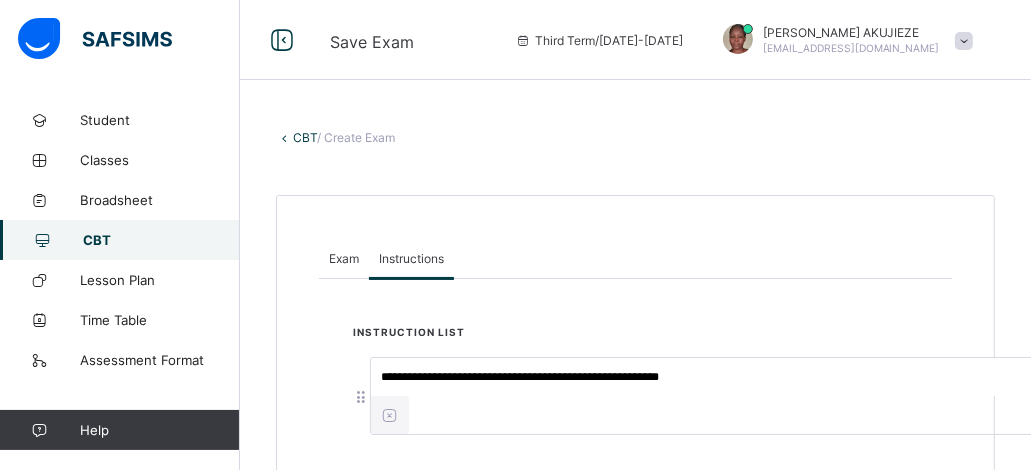 type on "**********" 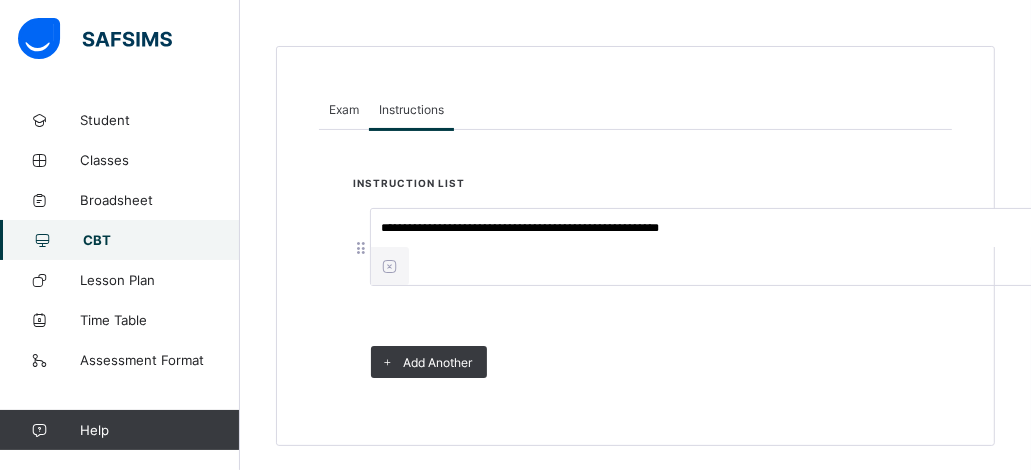 scroll, scrollTop: 154, scrollLeft: 0, axis: vertical 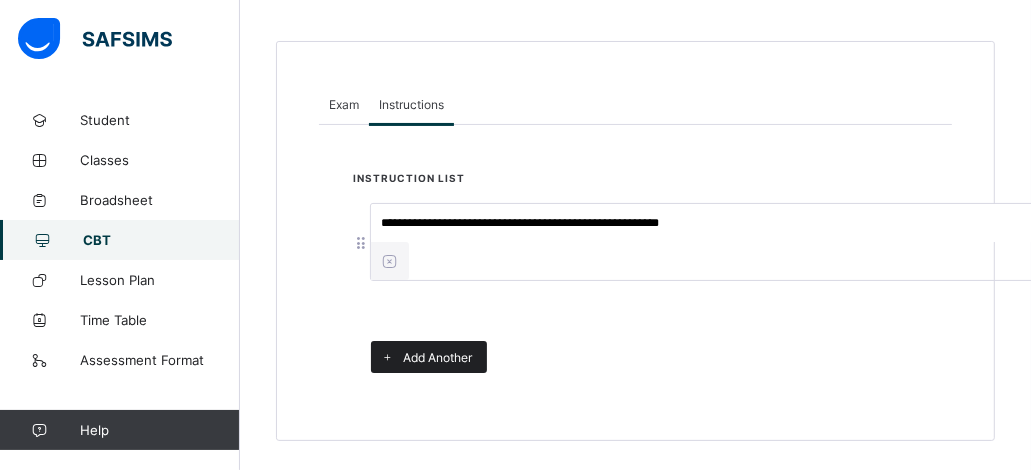 click on "Add Another" at bounding box center [437, 357] 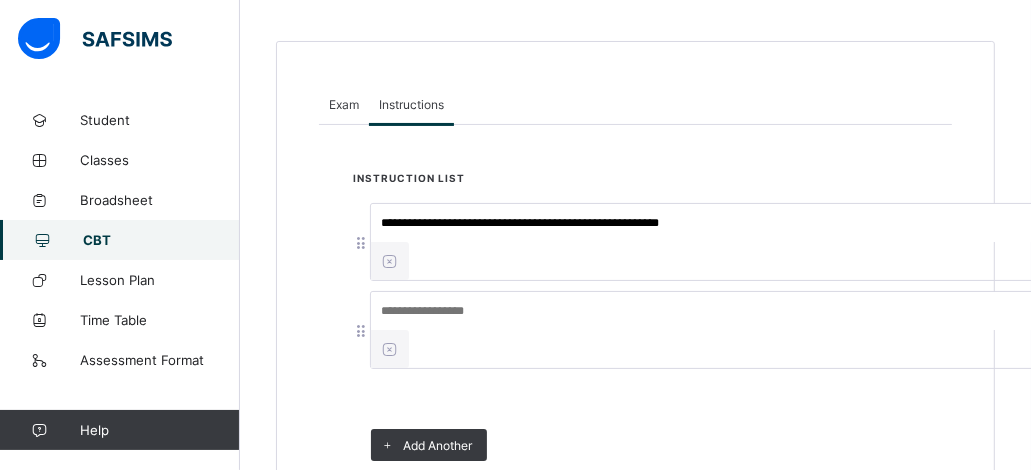 click at bounding box center (721, 311) 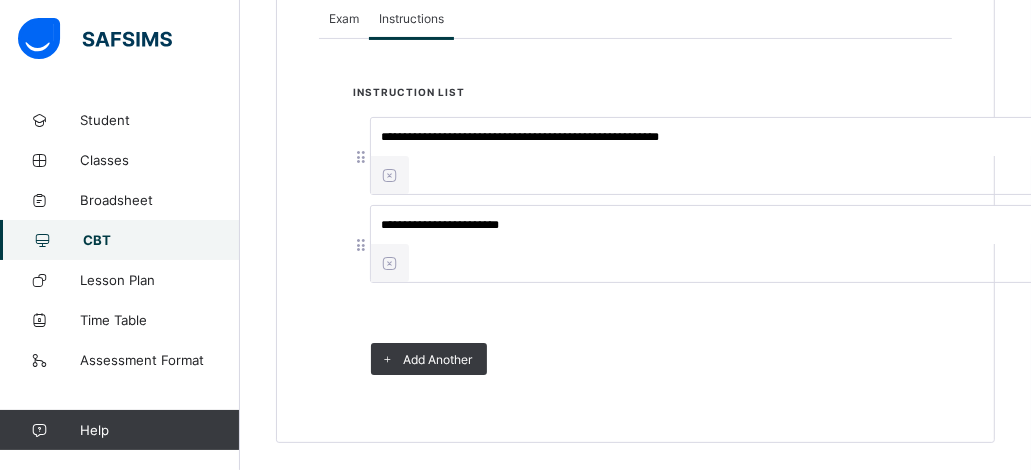 scroll, scrollTop: 241, scrollLeft: 0, axis: vertical 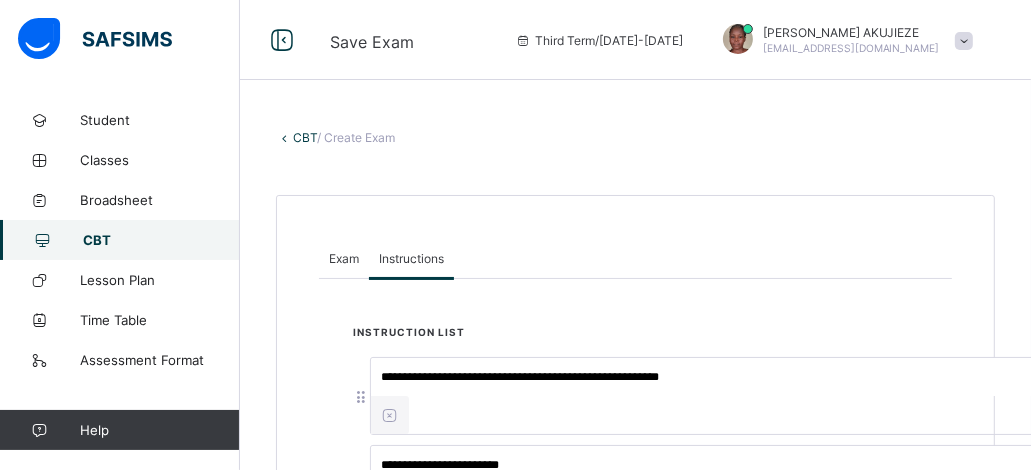 type on "**********" 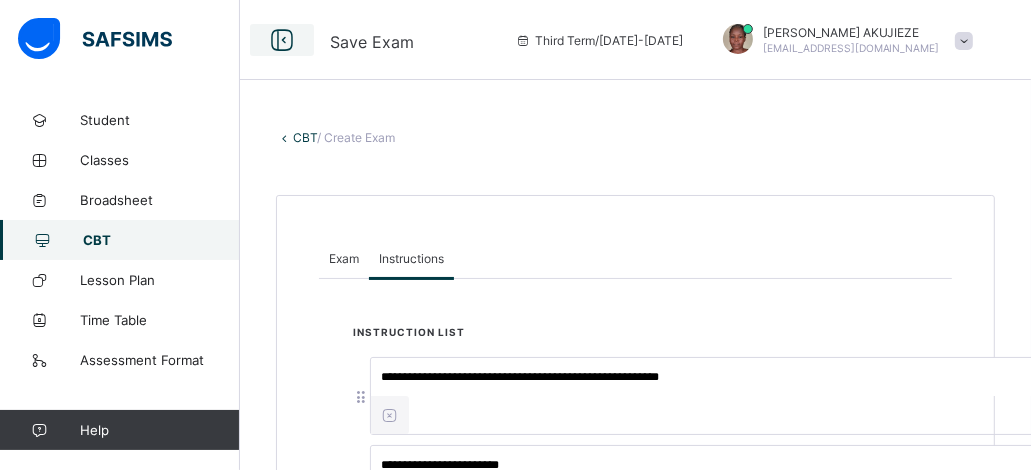 click at bounding box center (282, 40) 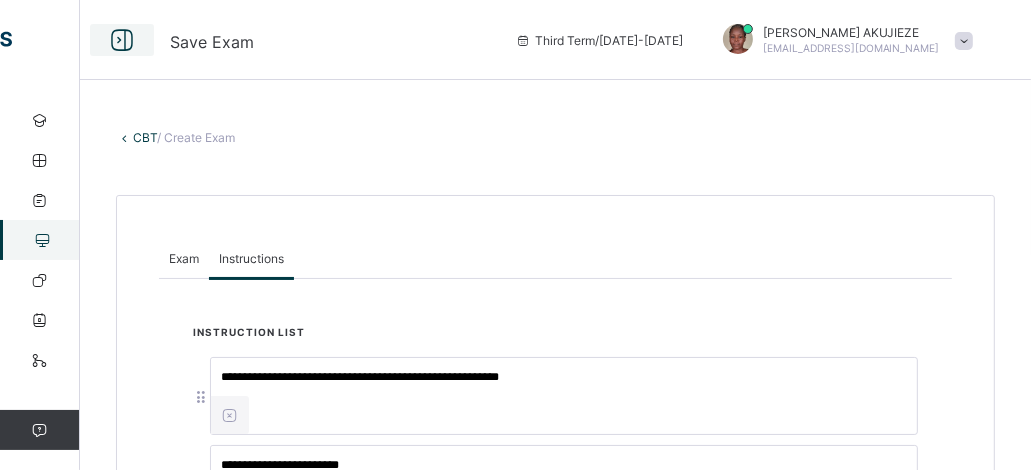 click at bounding box center [122, 40] 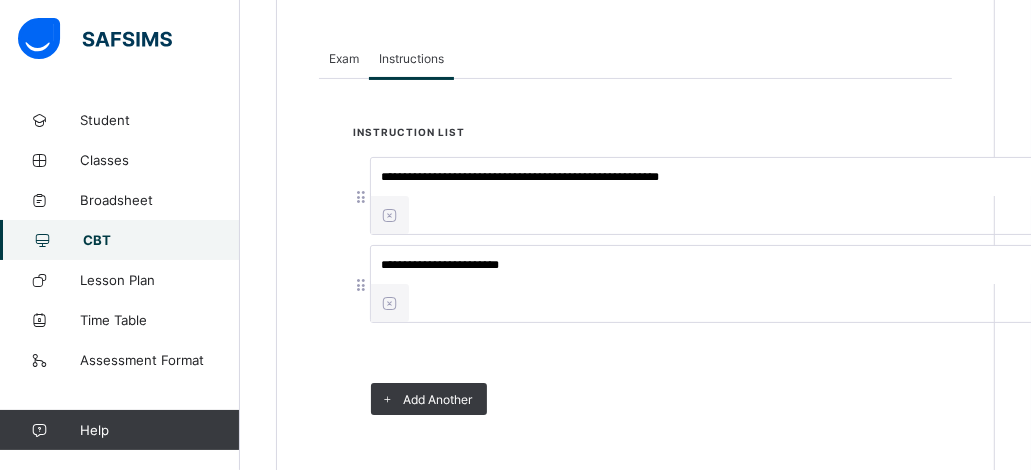 scroll, scrollTop: 241, scrollLeft: 0, axis: vertical 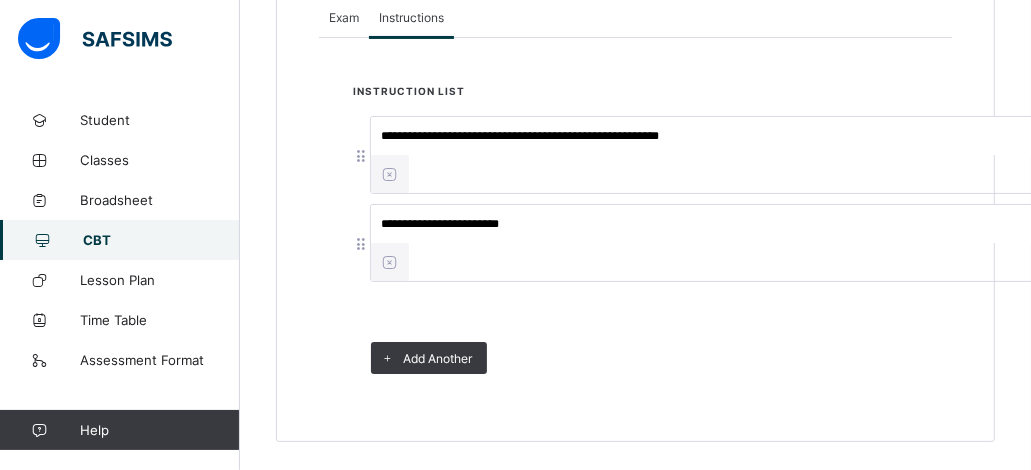 click on "Exam" at bounding box center (344, 17) 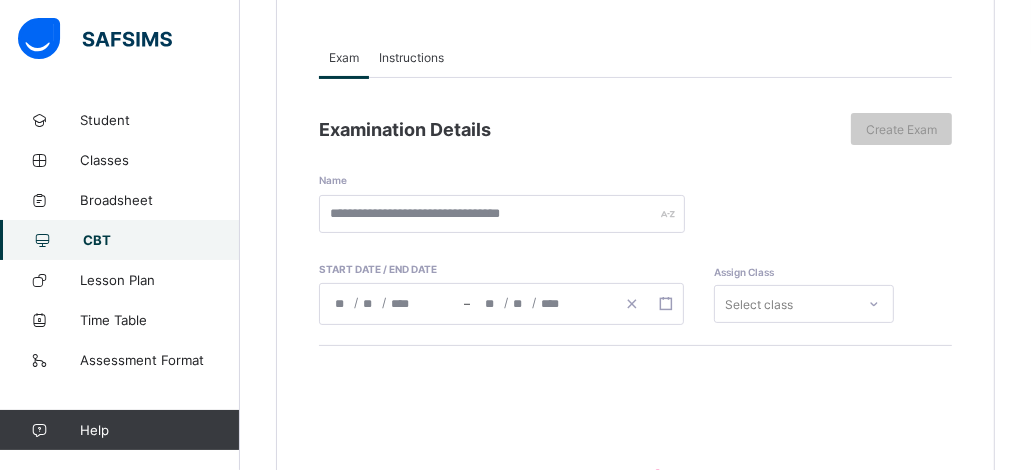scroll, scrollTop: 612, scrollLeft: 0, axis: vertical 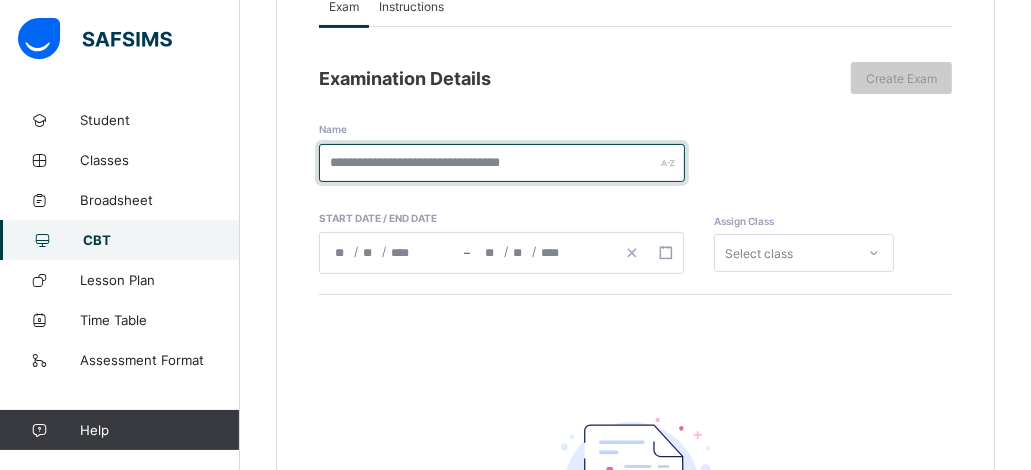 click at bounding box center [502, 163] 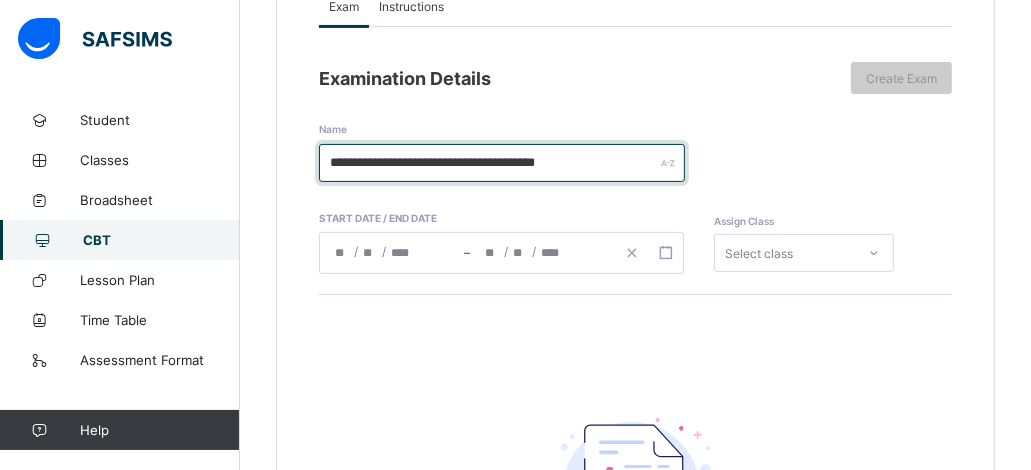 type on "**********" 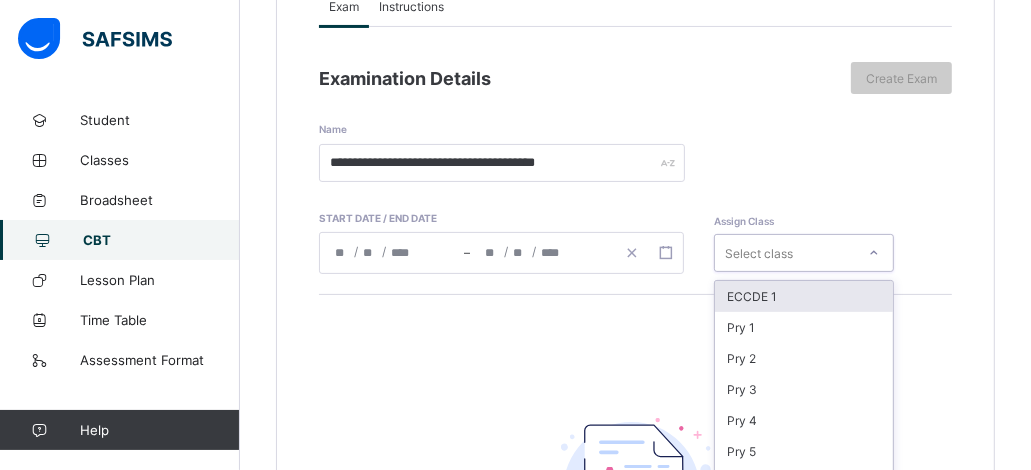 scroll, scrollTop: 371, scrollLeft: 0, axis: vertical 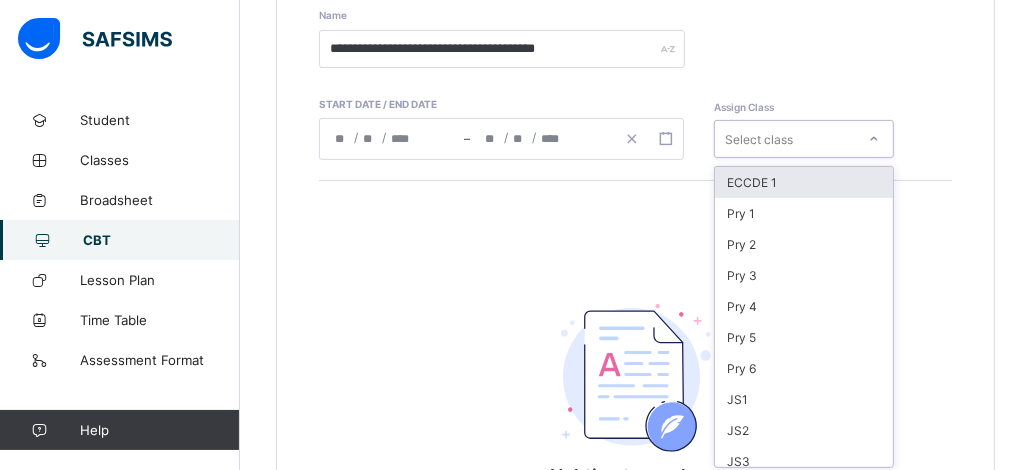 click on "option ECCDE 1 focused, 1 of 16. 16 results available. Use Up and Down to choose options, press Enter to select the currently focused option, press Escape to exit the menu, press Tab to select the option and exit the menu. Select class ECCDE 1 Pry 1 Pry 2 Pry 3 Pry 4 Pry 5 Pry 6 JS1 JS2 JS3 ECCDE 2 ECCDE II Pre ECC Nur 1 Nur 2 Pre ECC" at bounding box center [804, 139] 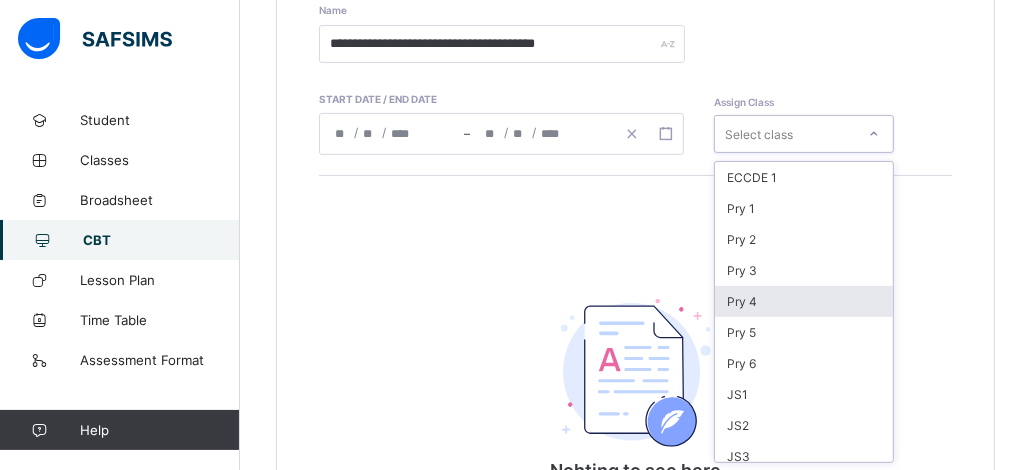 click on "Pry 4" at bounding box center [804, 301] 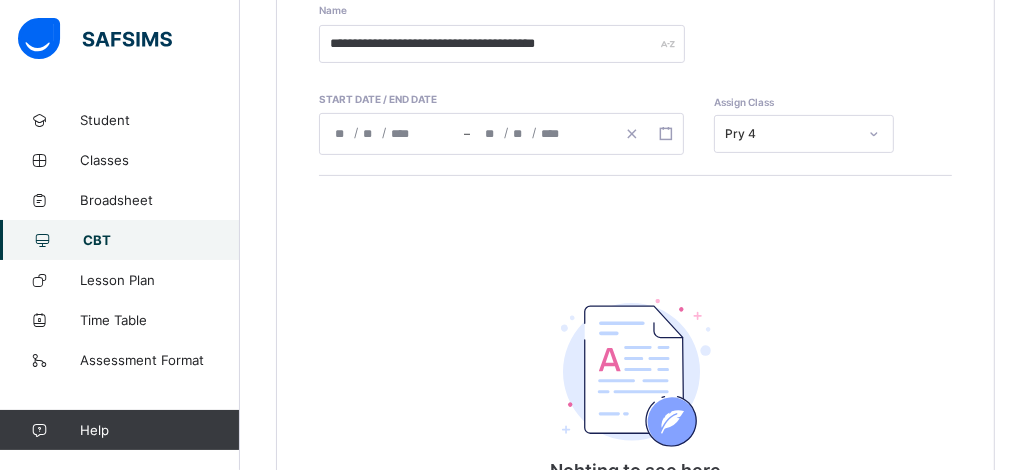 click on "/ /" at bounding box center (392, 134) 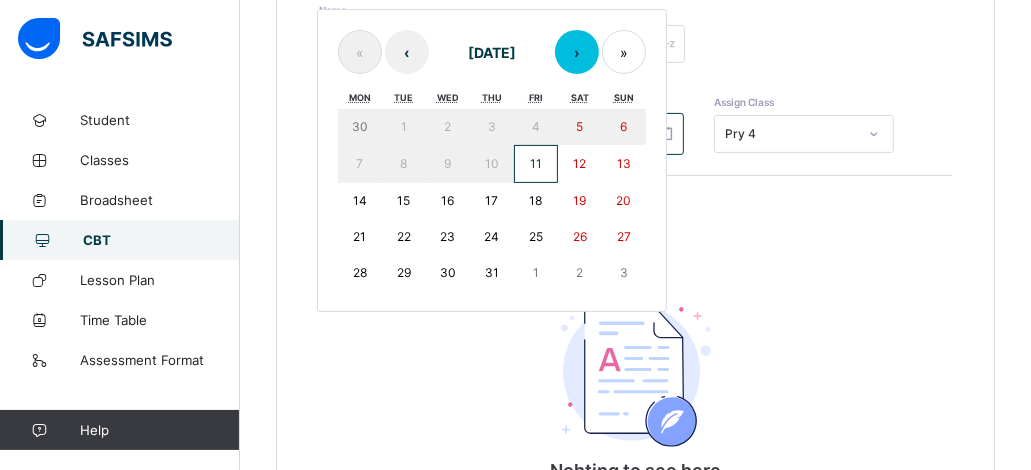 click on "›" at bounding box center [577, 52] 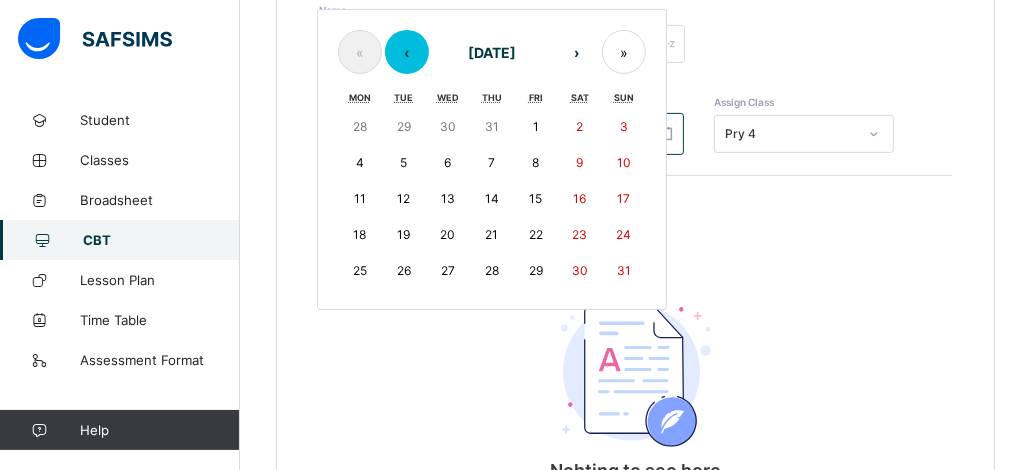 click on "‹" at bounding box center [407, 52] 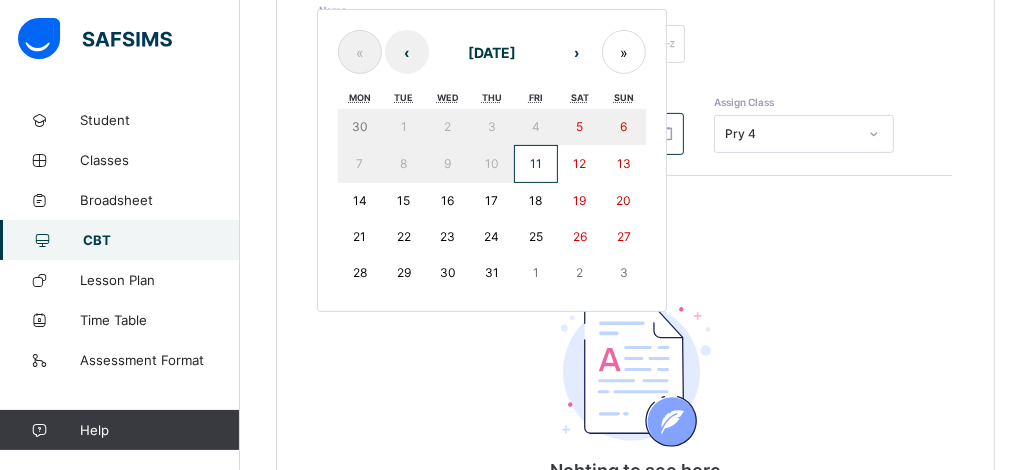 click on "11" at bounding box center (536, 163) 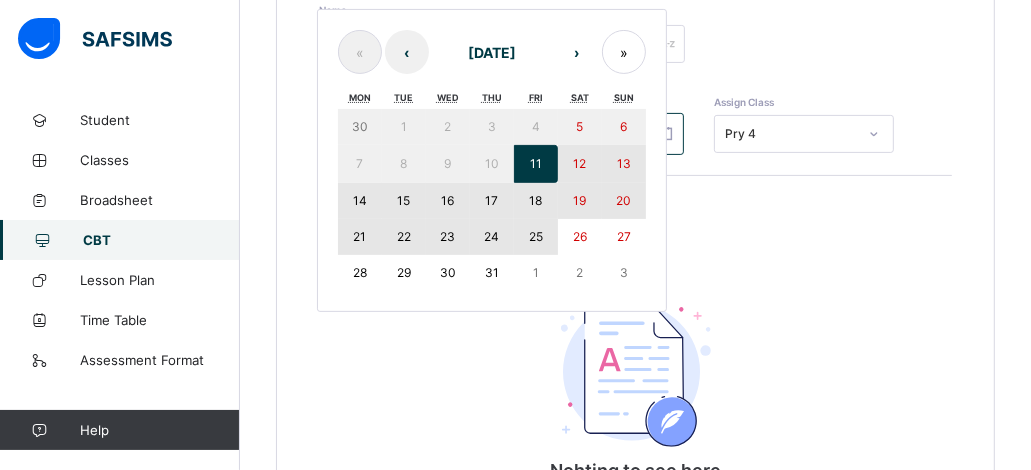 click on "25" at bounding box center [536, 236] 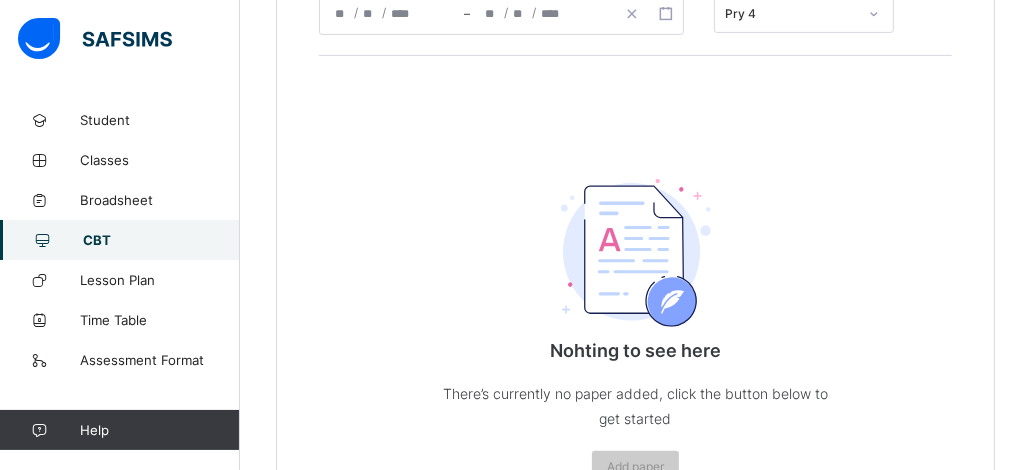 scroll, scrollTop: 531, scrollLeft: 0, axis: vertical 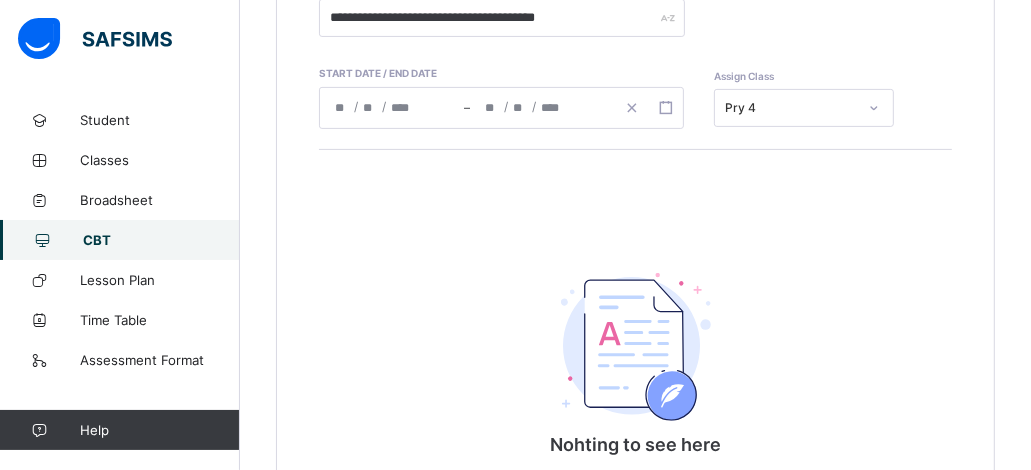 click on "**********" at bounding box center (635, 201) 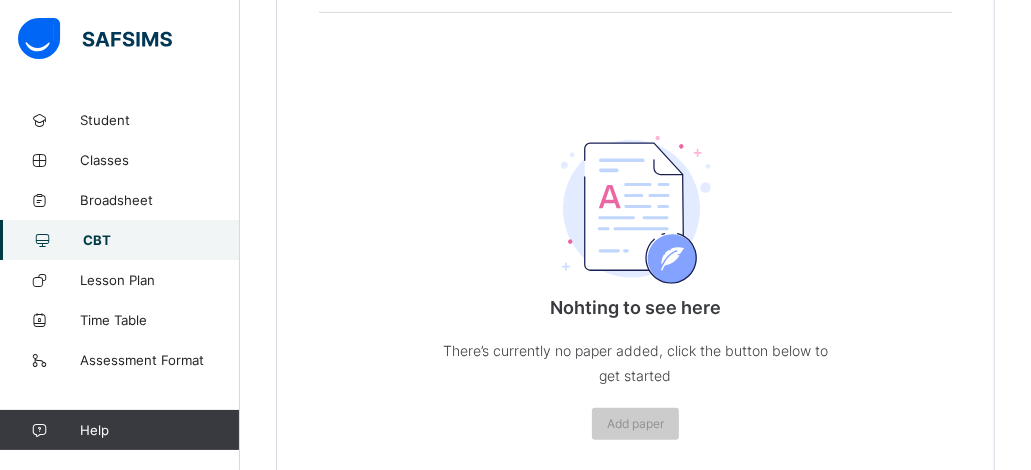 scroll, scrollTop: 557, scrollLeft: 0, axis: vertical 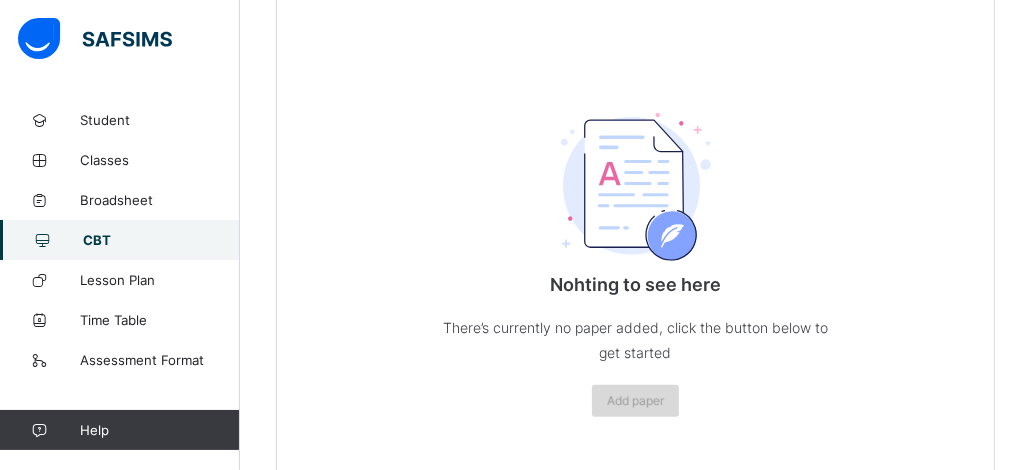 click on "Add paper" at bounding box center [635, 400] 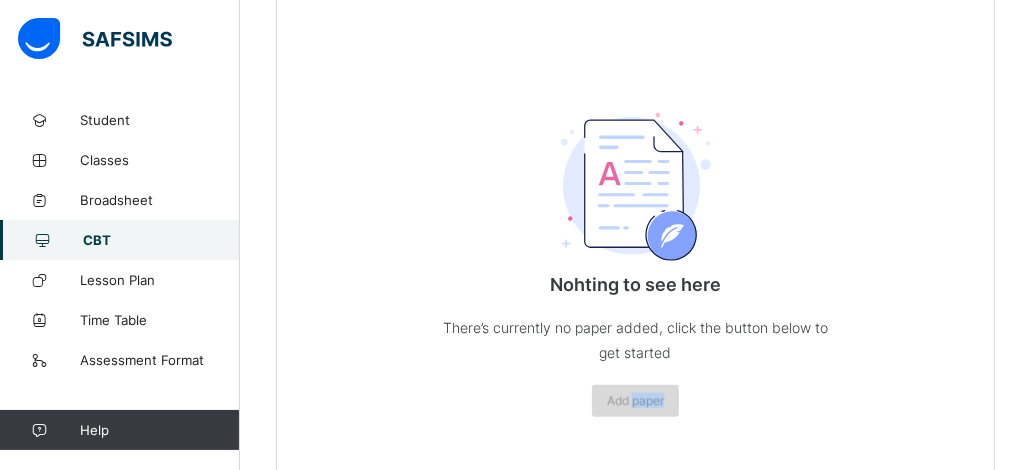 click on "Add paper" at bounding box center (635, 400) 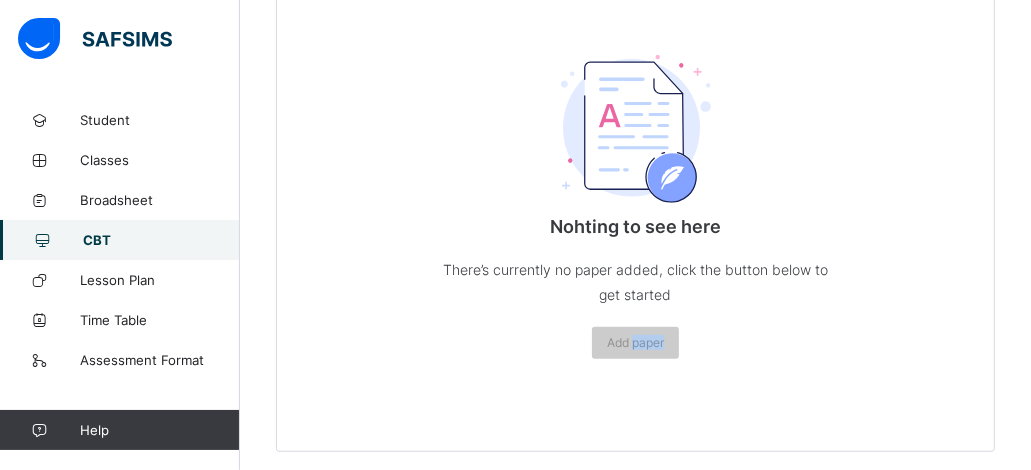 scroll, scrollTop: 628, scrollLeft: 0, axis: vertical 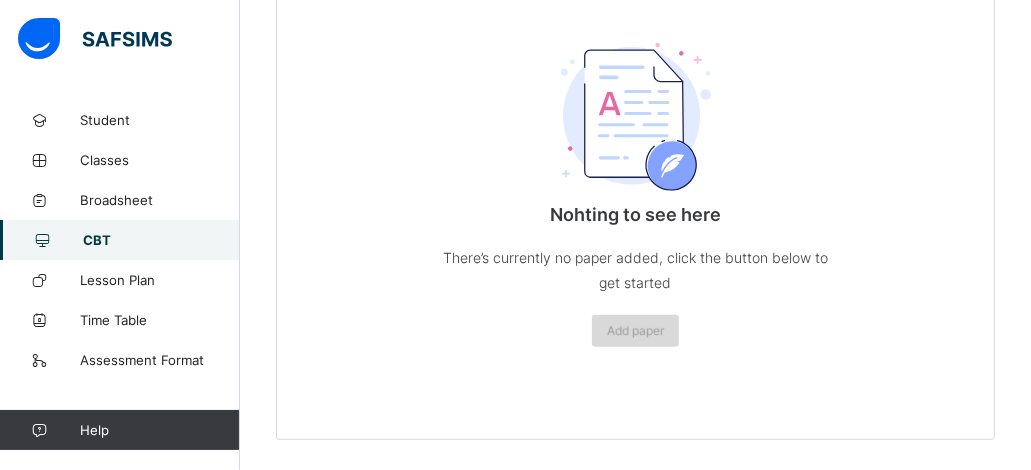 click on "Add paper" at bounding box center (635, 331) 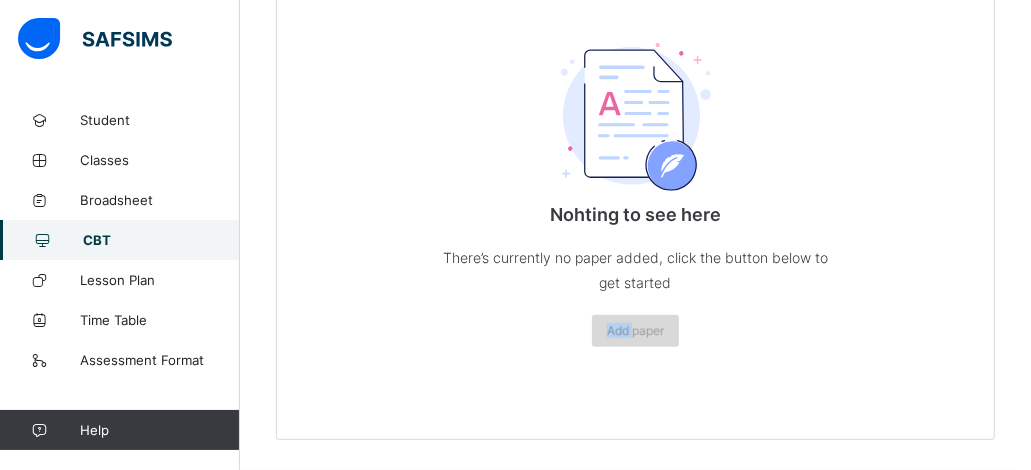 click on "Add paper" at bounding box center [635, 331] 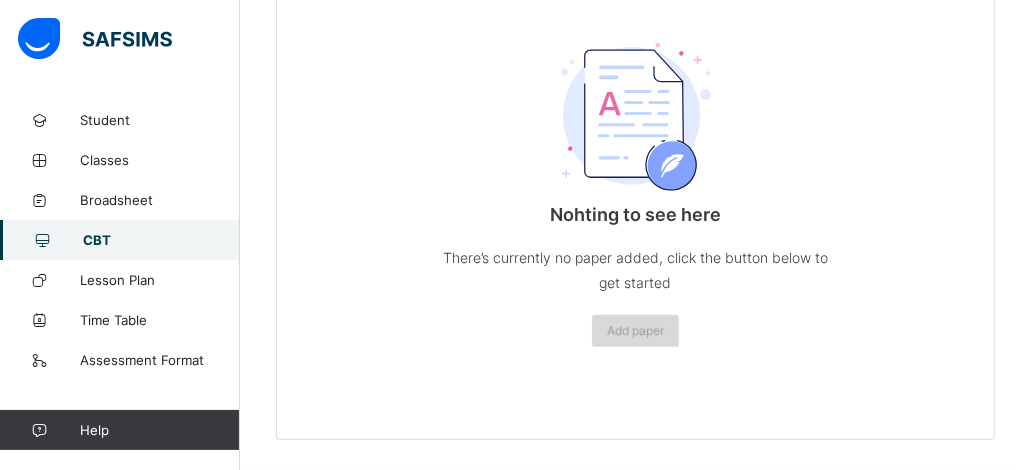 click on "Add paper" at bounding box center [635, 330] 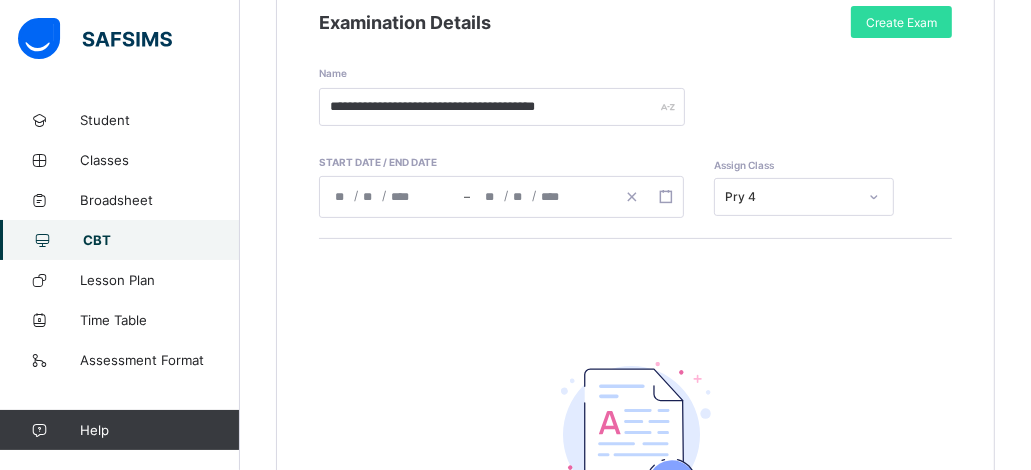 scroll, scrollTop: 268, scrollLeft: 0, axis: vertical 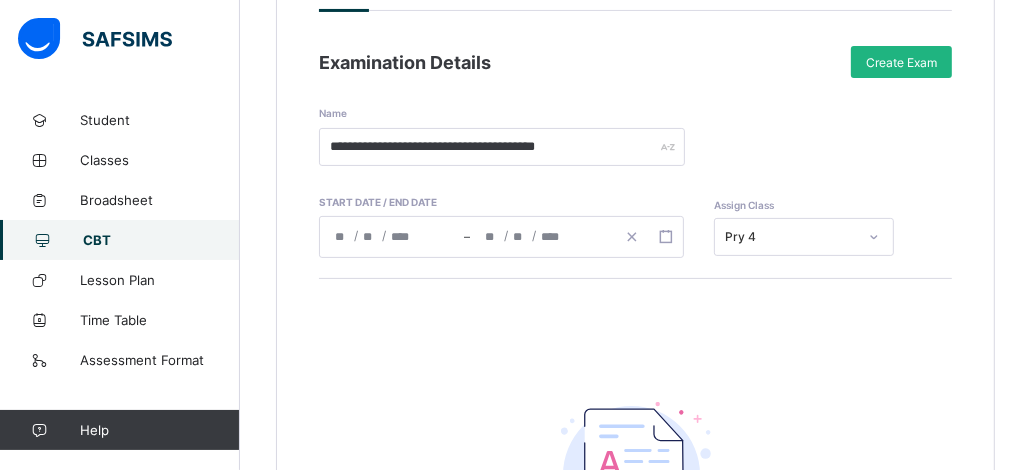 click on "Create Exam" at bounding box center (901, 62) 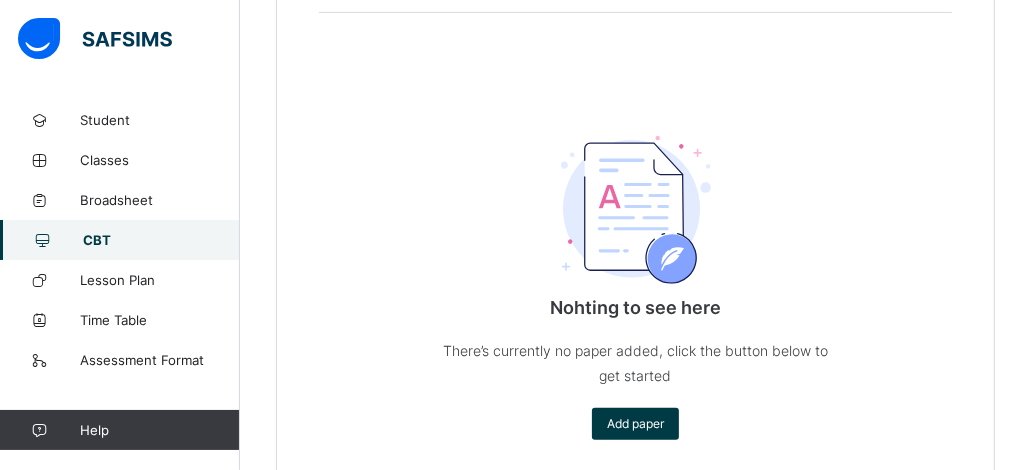 scroll, scrollTop: 548, scrollLeft: 0, axis: vertical 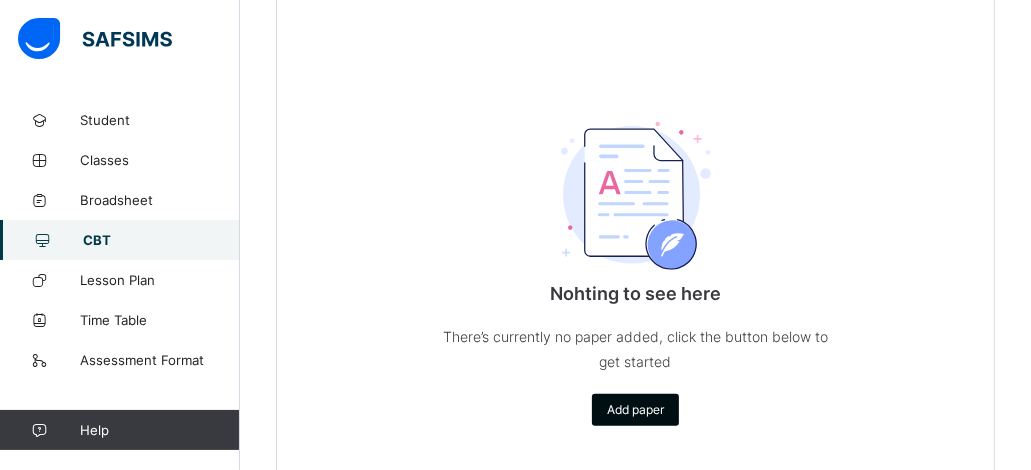 click on "Add paper" at bounding box center [635, 409] 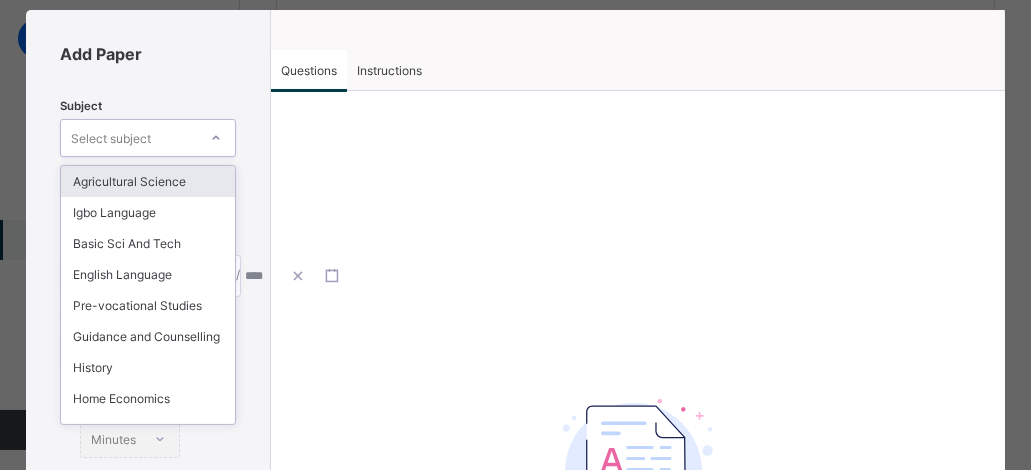 click on "option Agricultural Science focused, 1 of 15. 15 results available. Use Up and Down to choose options, press Enter to select the currently focused option, press Escape to exit the menu, press Tab to select the option and exit the menu. Select subject Agricultural Science Igbo Language Basic Sci And Tech English Language Pre-vocational Studies Guidance and Counselling History Home Economics Mathematics Quantitative Reasoning Verbal Reasoning Writing & Dictation Moral Instruction Religious and National values Cultural/Creative Arts" at bounding box center [148, 138] 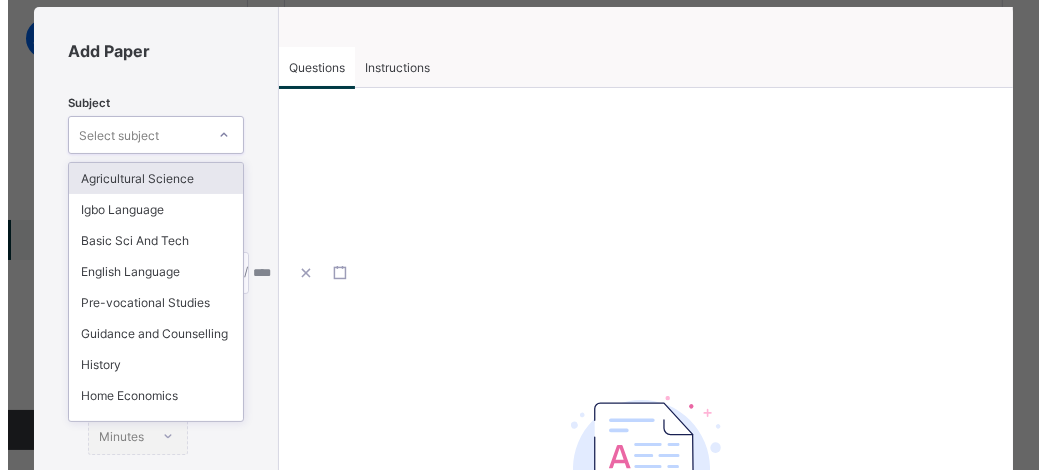 scroll, scrollTop: 44, scrollLeft: 0, axis: vertical 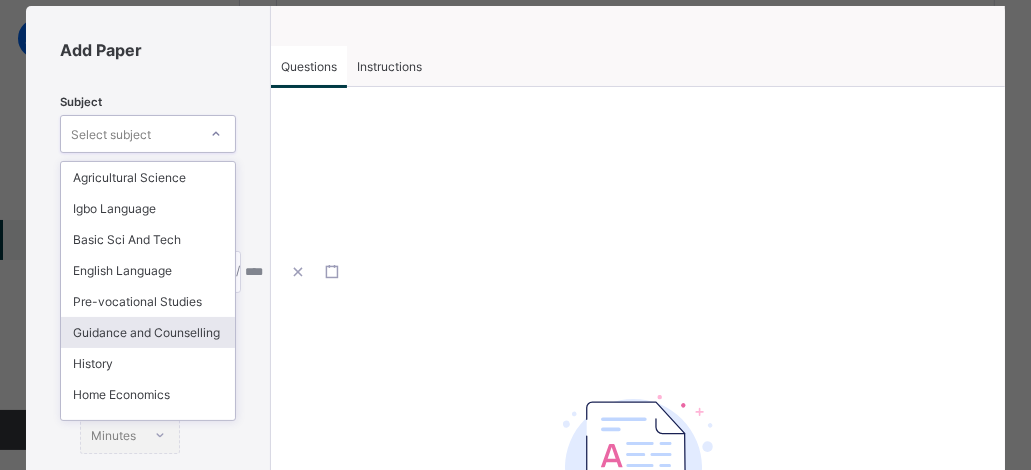 click on "Guidance and Counselling" at bounding box center [148, 332] 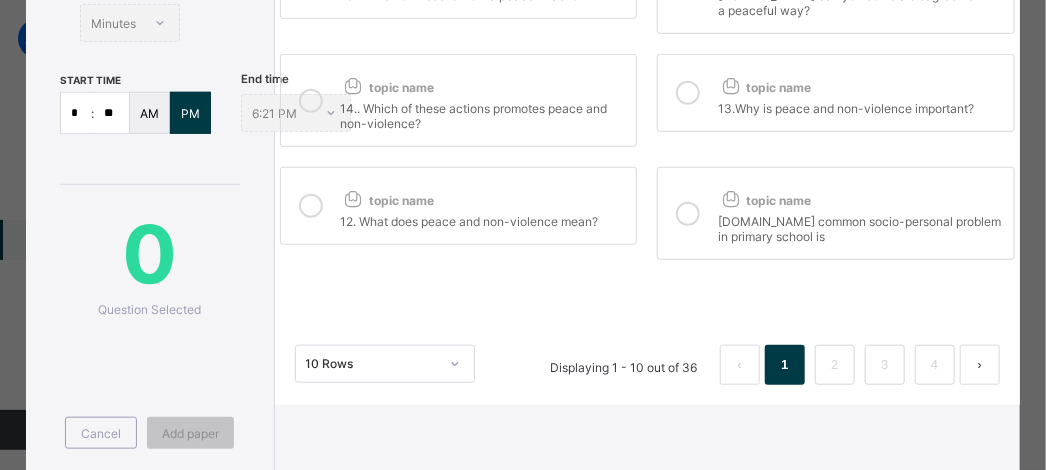 scroll, scrollTop: 568, scrollLeft: 0, axis: vertical 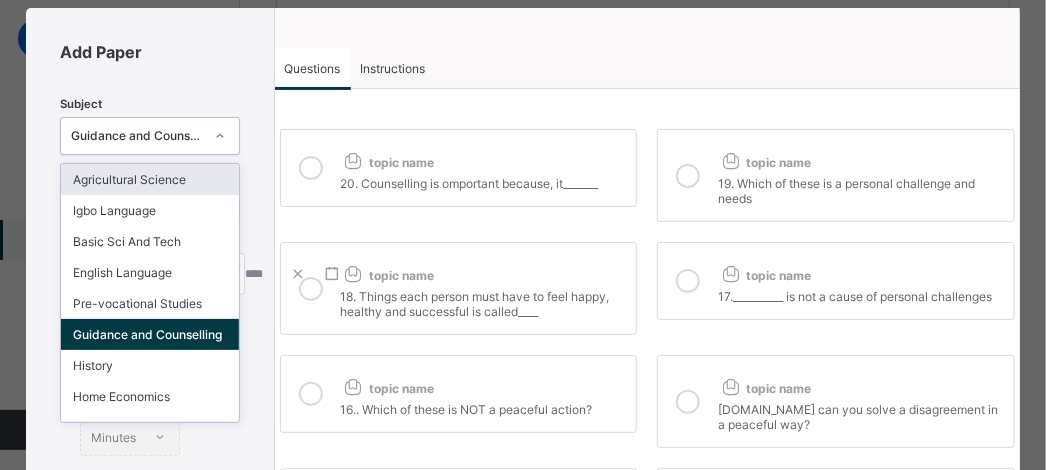 click on "option Guidance and Counselling, selected.    option Agricultural Science focused, 1 of 15. 15 results available. Use Up and Down to choose options, press Enter to select the currently focused option, press Escape to exit the menu, press Tab to select the option and exit the menu. Guidance and Counselling Agricultural Science Igbo Language Basic Sci And Tech English Language Pre-vocational Studies Guidance and Counselling History Home Economics Mathematics Quantitative Reasoning Verbal Reasoning Writing & Dictation Moral Instruction Religious and National values Cultural/Creative Arts" at bounding box center (149, 136) 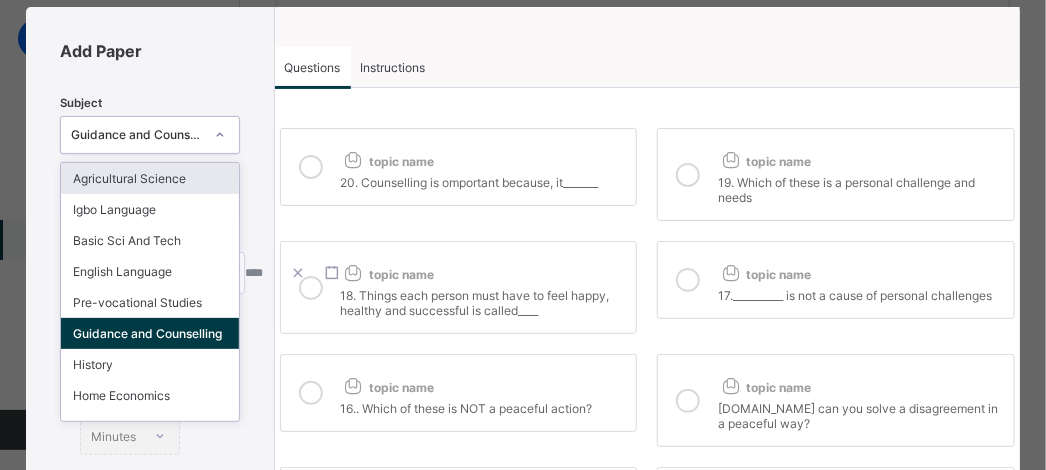 scroll, scrollTop: 44, scrollLeft: 0, axis: vertical 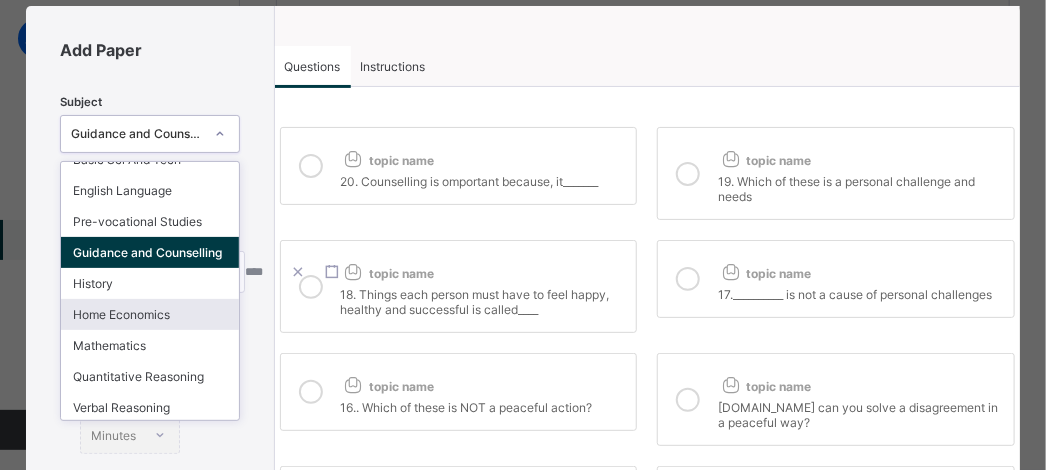 click on "Home Economics" at bounding box center [149, 314] 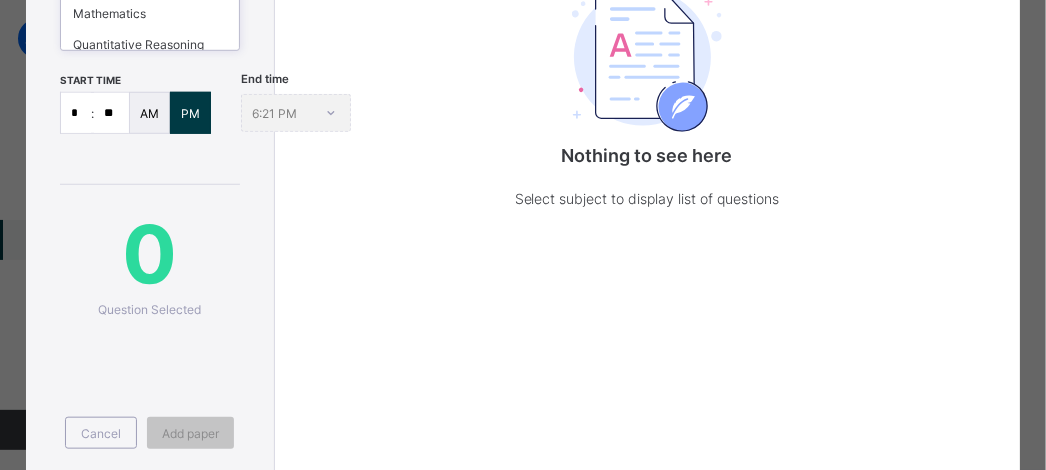 scroll, scrollTop: 576, scrollLeft: 0, axis: vertical 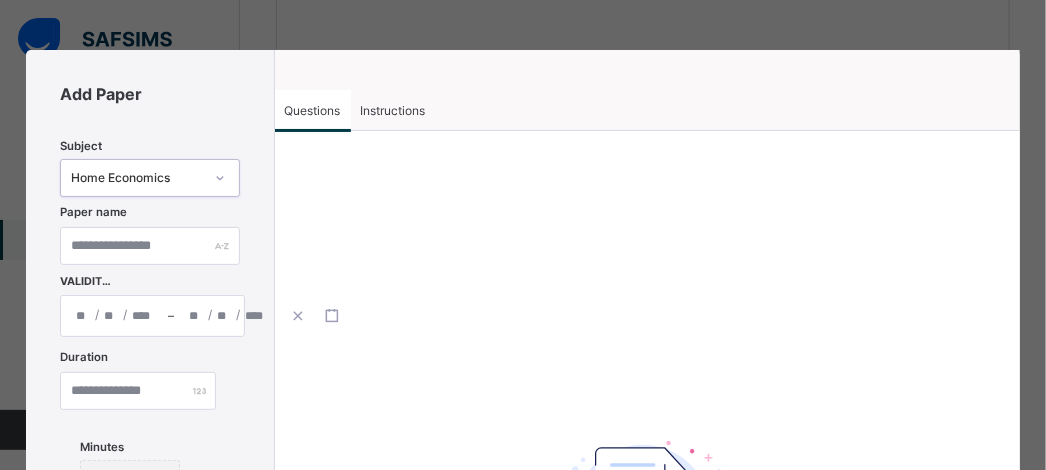 click 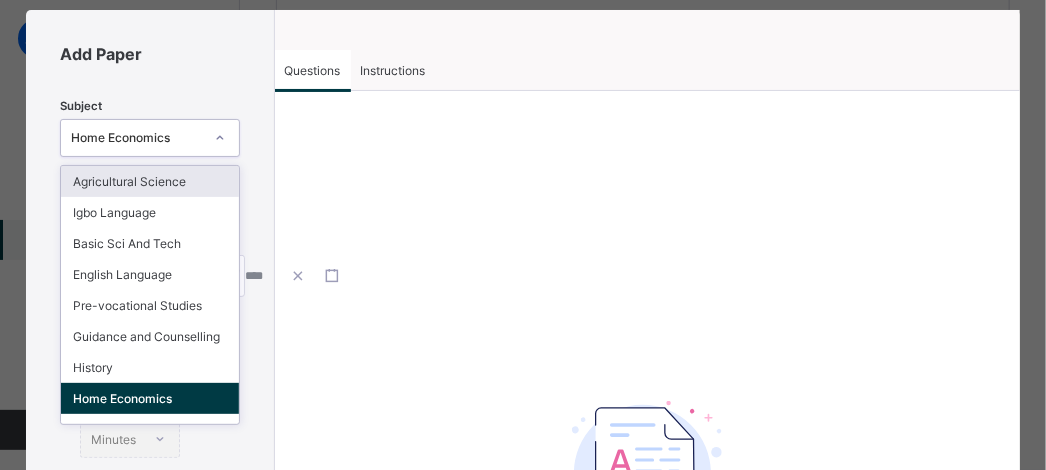 click on "option Home Economics, selected.    option Agricultural Science focused, 1 of 15. 15 results available. Use Up and Down to choose options, press Enter to select the currently focused option, press Escape to exit the menu, press Tab to select the option and exit the menu. Home Economics Agricultural Science Igbo Language Basic Sci And Tech English Language Pre-vocational Studies Guidance and Counselling History Home Economics Mathematics Quantitative Reasoning Verbal Reasoning Writing & Dictation Moral Instruction Religious and National values Cultural/Creative Arts" at bounding box center (149, 138) 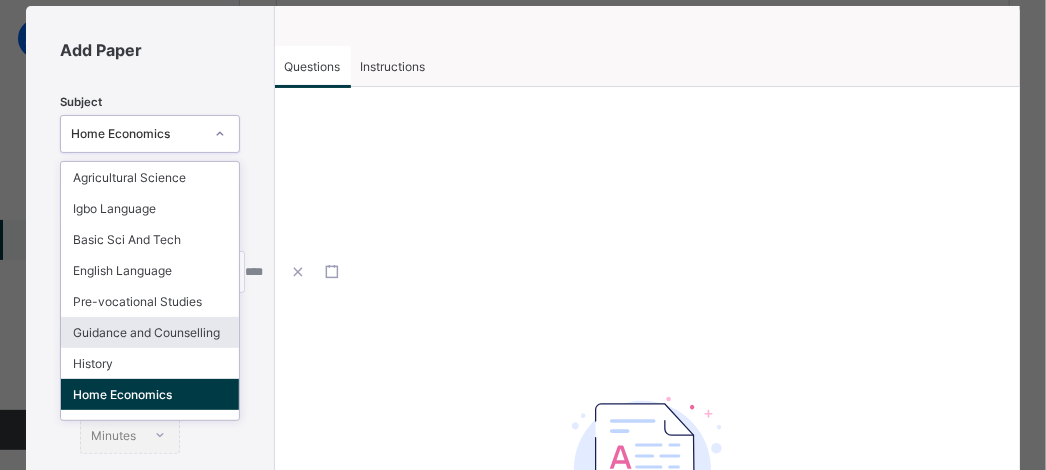 click on "Guidance and Counselling" at bounding box center (149, 332) 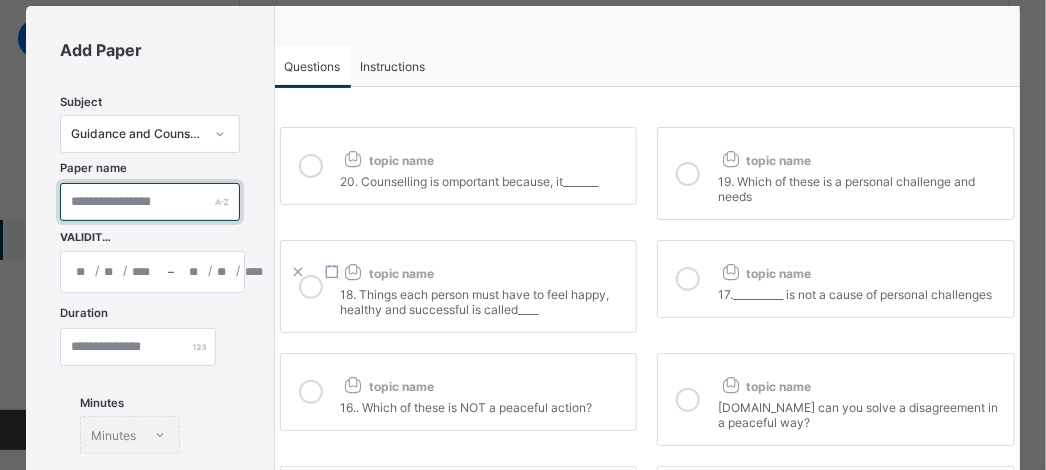 click at bounding box center [149, 202] 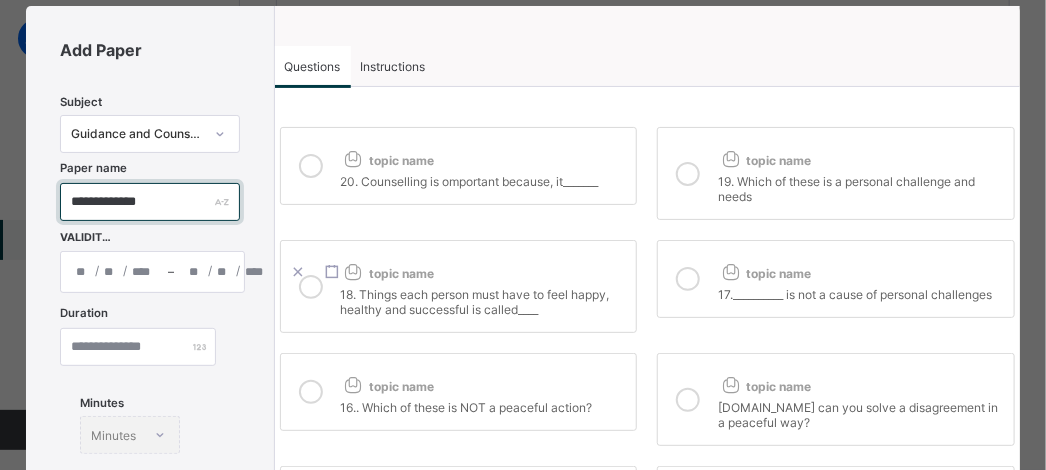 type on "**********" 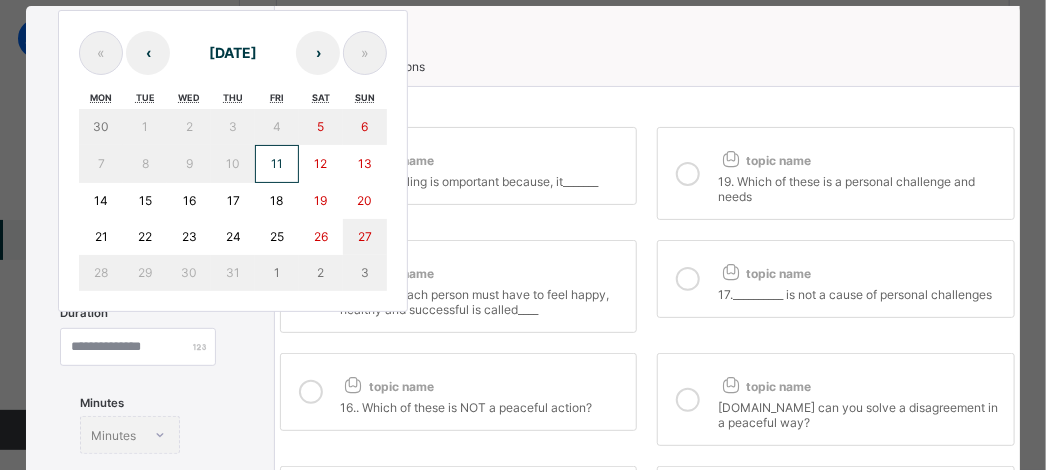 click on "/ / – / / « ‹ [DATE] › » Mon Tue Wed Thu Fri Sat Sun 30 1 2 3 4 5 6 7 8 9 10 11 12 13 14 15 16 17 18 19 20 21 22 23 24 25 26 27 28 29 30 31 1 2 3" at bounding box center (152, 272) 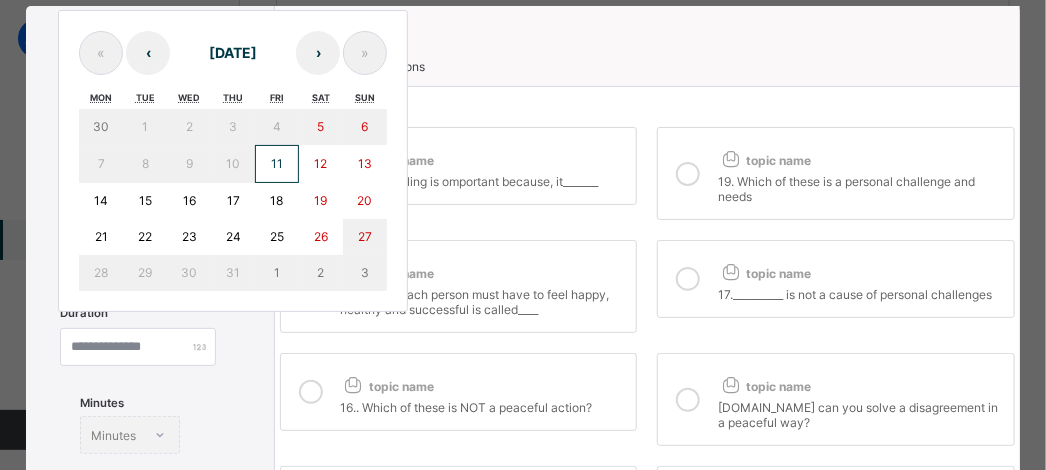 click on "11" at bounding box center [277, 163] 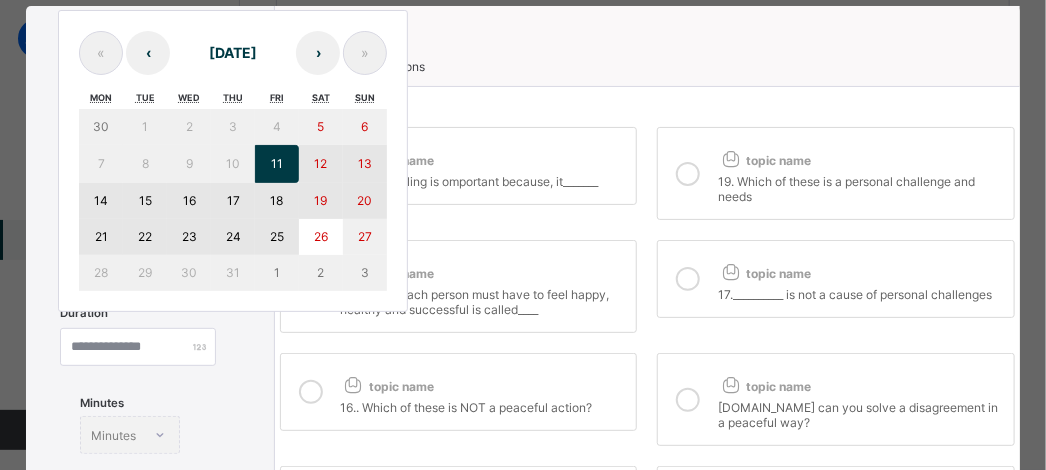 click on "25" at bounding box center (277, 237) 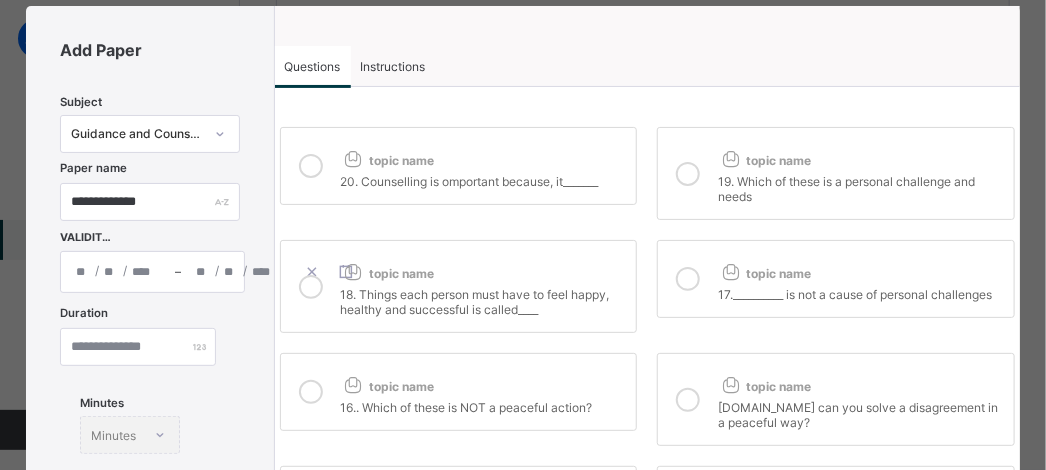 type on "**********" 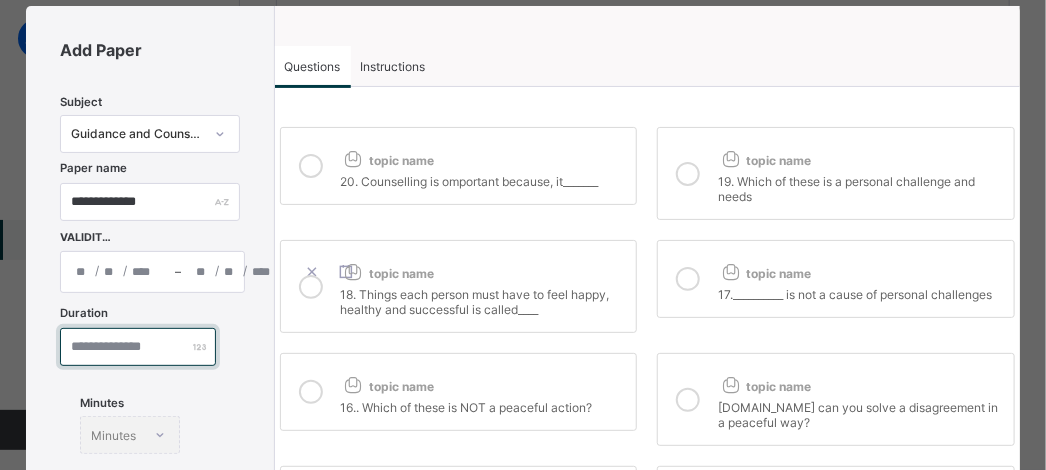 click at bounding box center (138, 347) 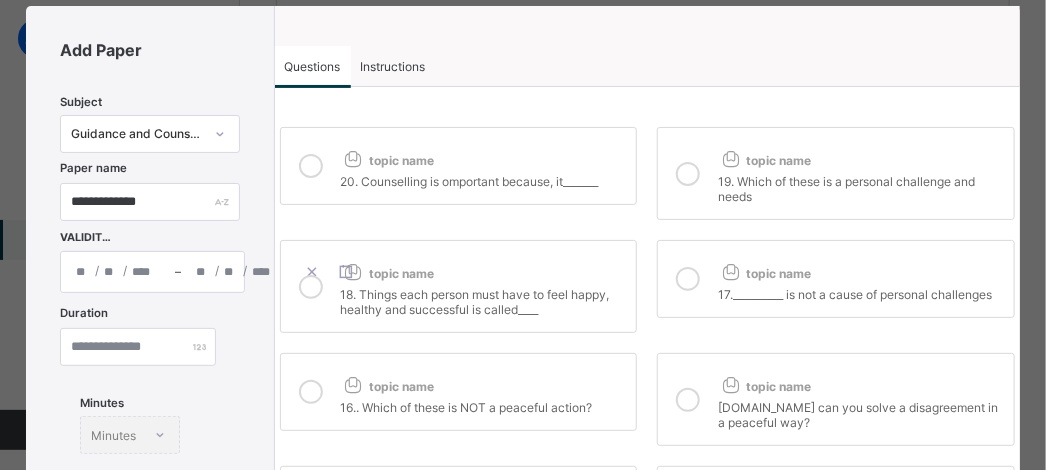 click at bounding box center (138, 347) 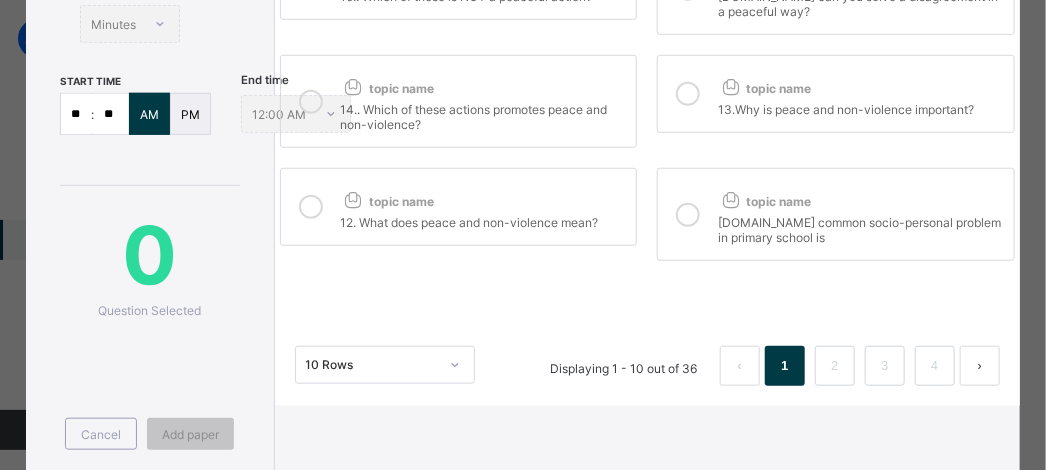 scroll, scrollTop: 483, scrollLeft: 0, axis: vertical 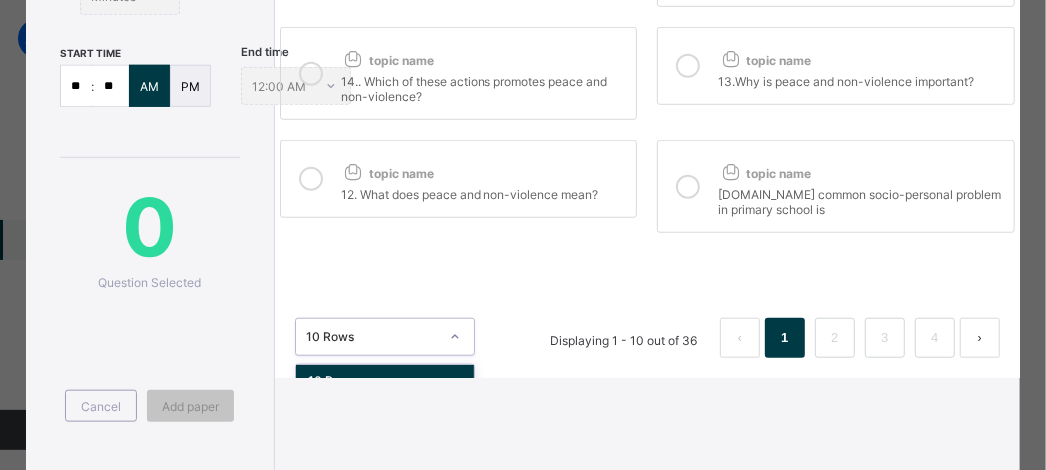 click on "option 10 Rows focused, 1 of 3. 3 results available. Use Up and Down to choose options, press Enter to select the currently focused option, press Escape to exit the menu, press Tab to select the option and exit the menu. 10 Rows 10 Rows 20 Rows 50 Rows Displaying 1 - 10 out of 36 1 2 3 4" at bounding box center (647, 328) 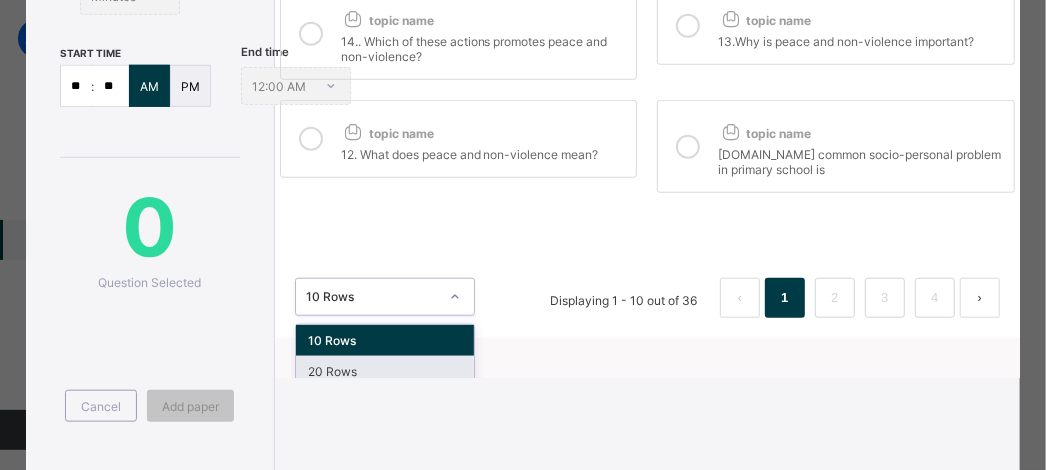 click on "20 Rows" at bounding box center [385, 371] 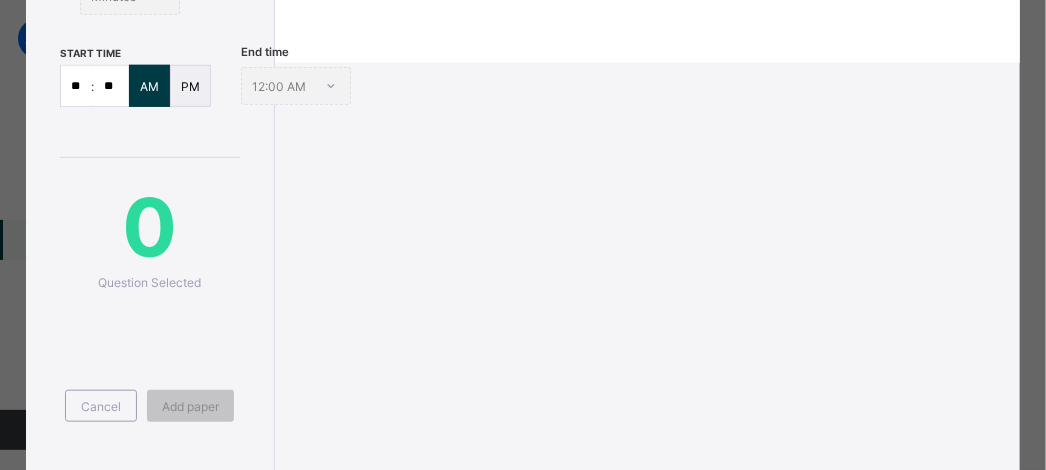scroll, scrollTop: 0, scrollLeft: 0, axis: both 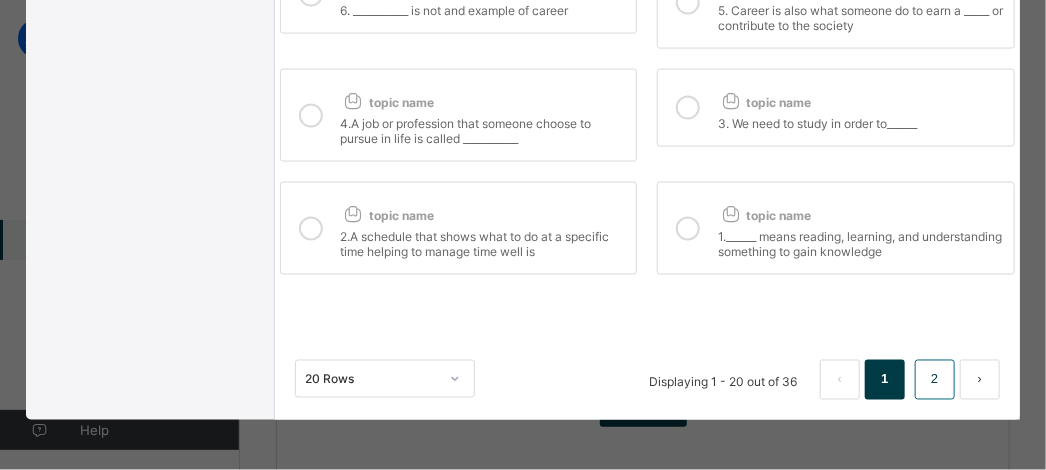 click on "2" at bounding box center (934, 380) 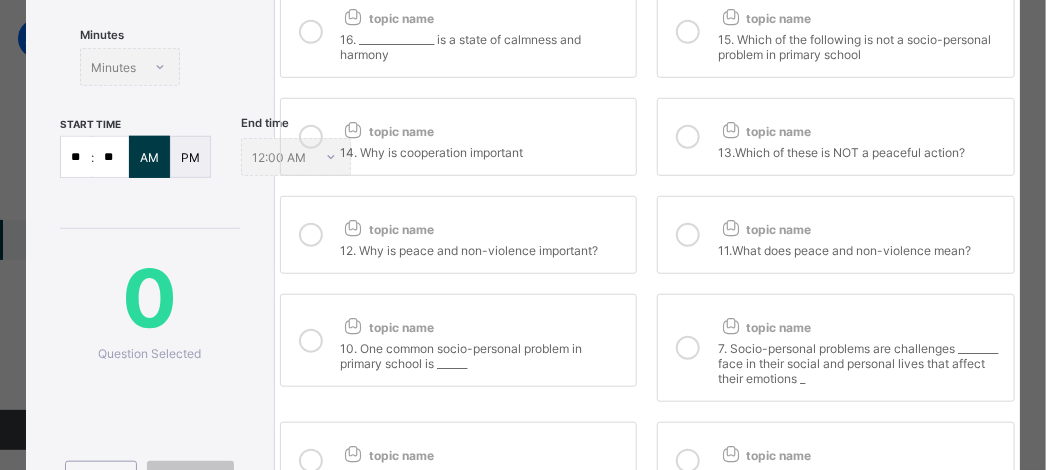 scroll, scrollTop: 753, scrollLeft: 0, axis: vertical 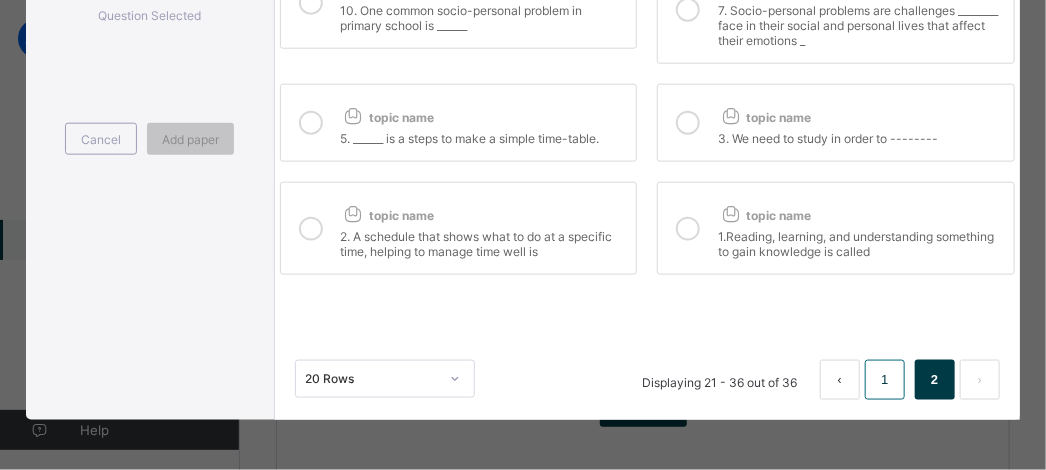 click on "1" at bounding box center (884, 380) 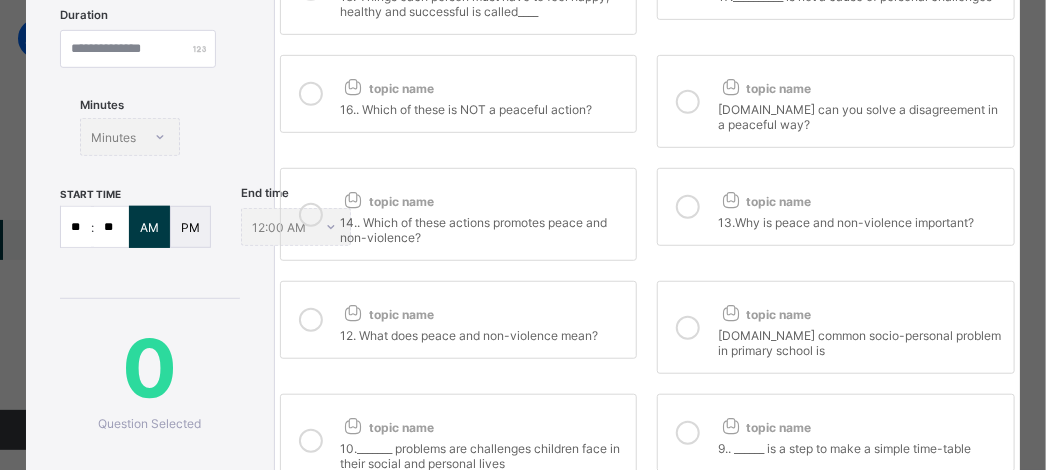 scroll, scrollTop: 0, scrollLeft: 0, axis: both 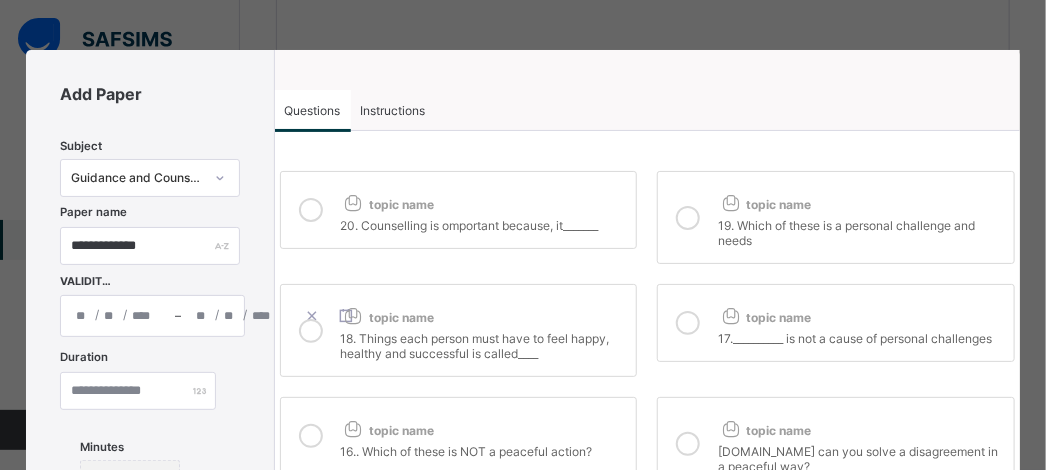 click at bounding box center (311, 210) 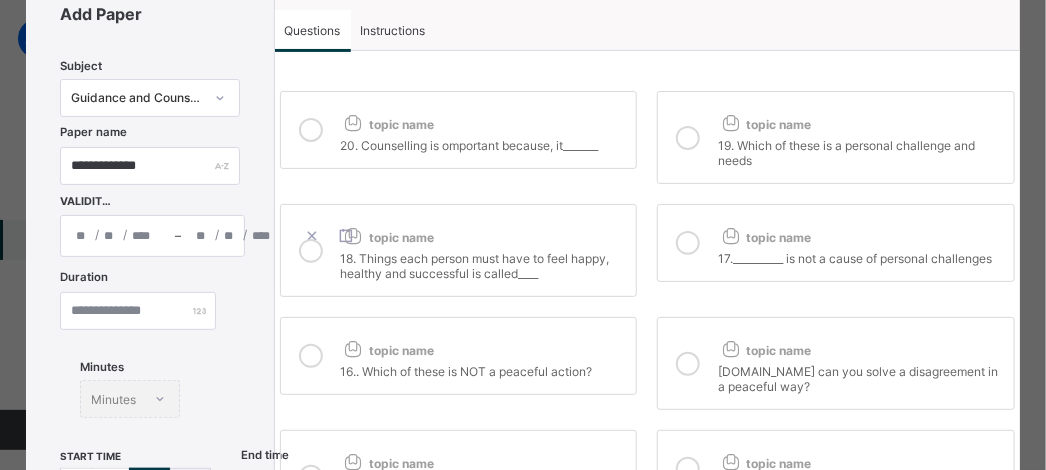 scroll, scrollTop: 120, scrollLeft: 0, axis: vertical 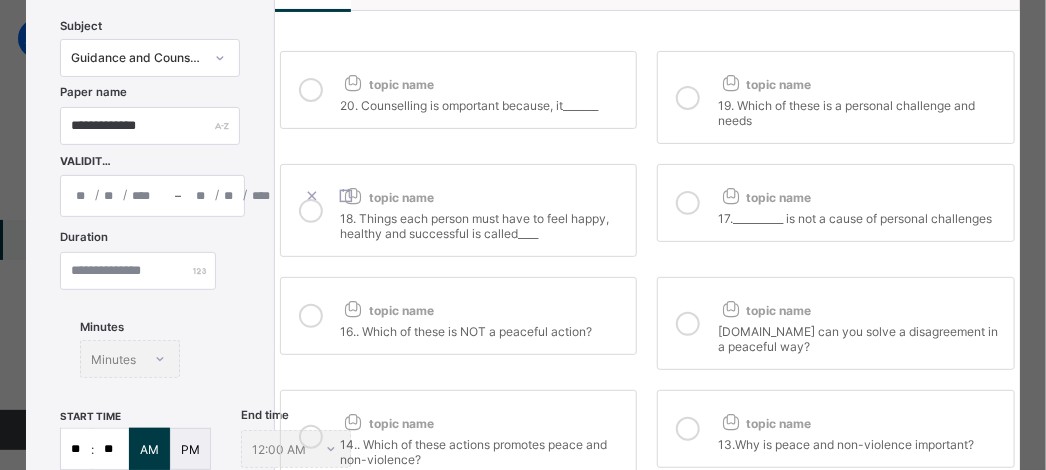 click at bounding box center (688, 324) 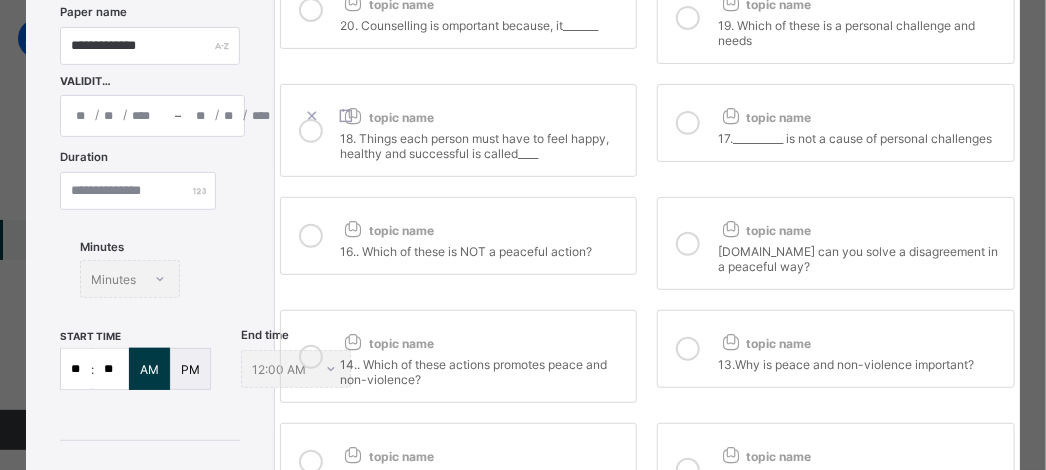 scroll, scrollTop: 240, scrollLeft: 0, axis: vertical 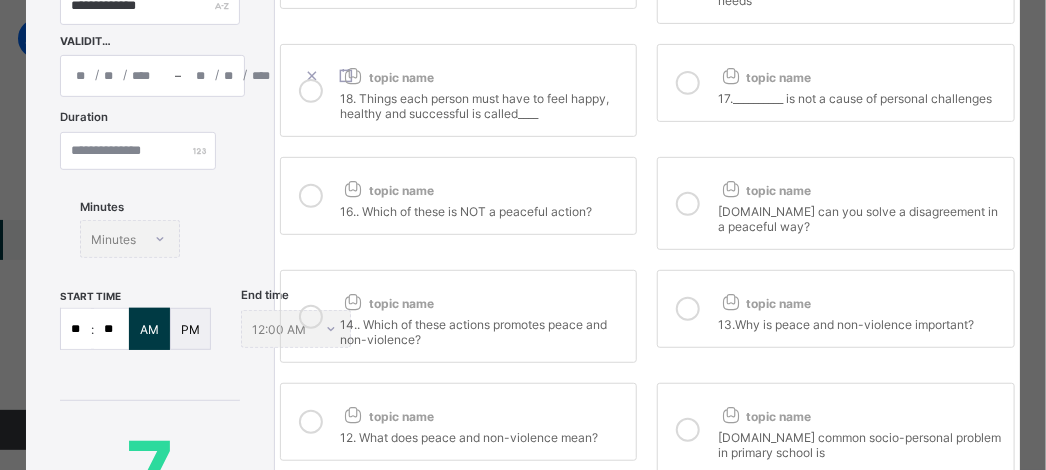 click at bounding box center [311, 317] 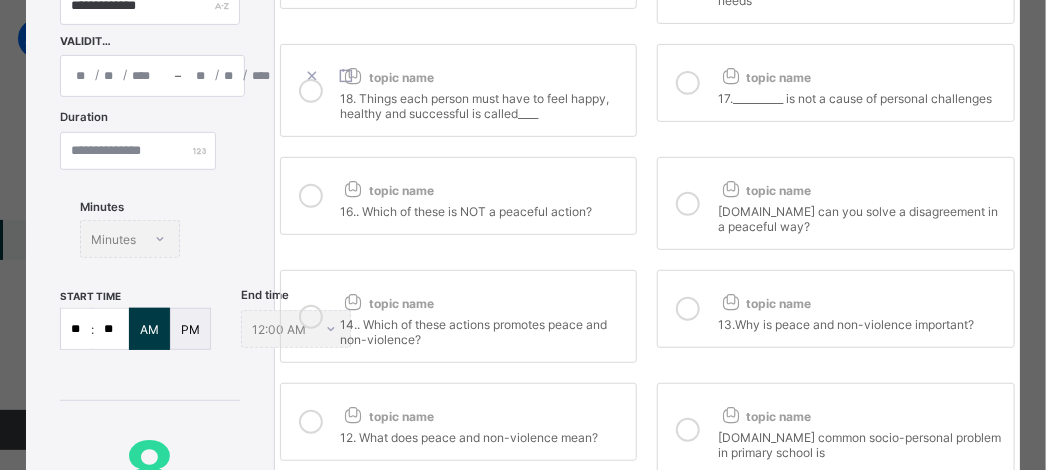 click at bounding box center (311, 422) 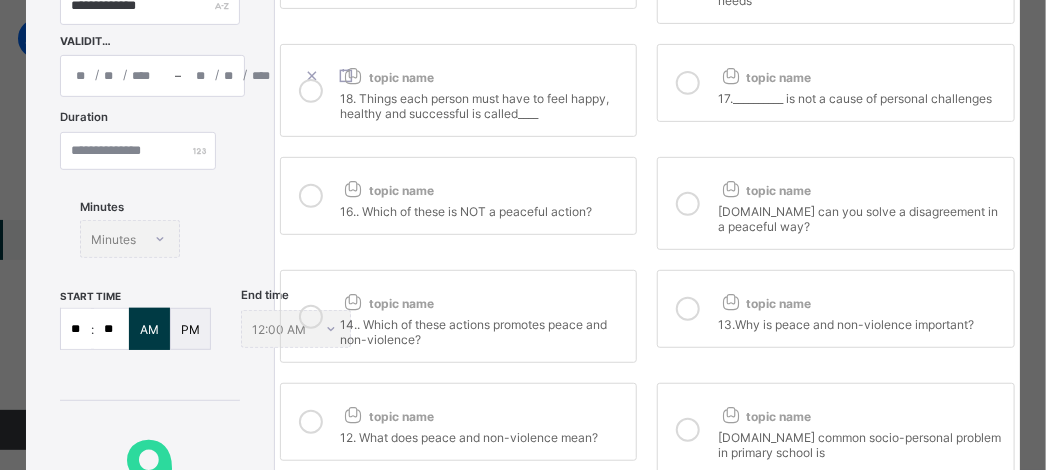 click at bounding box center (688, 430) 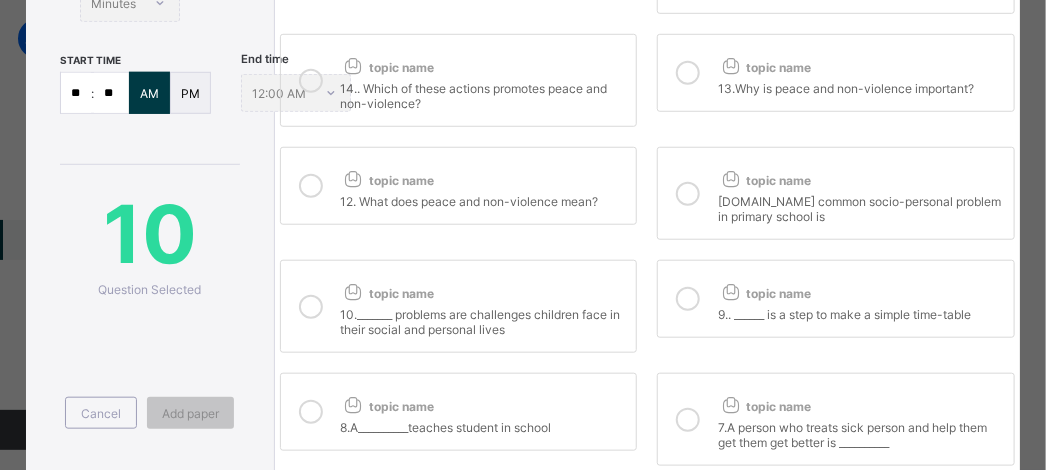 scroll, scrollTop: 480, scrollLeft: 0, axis: vertical 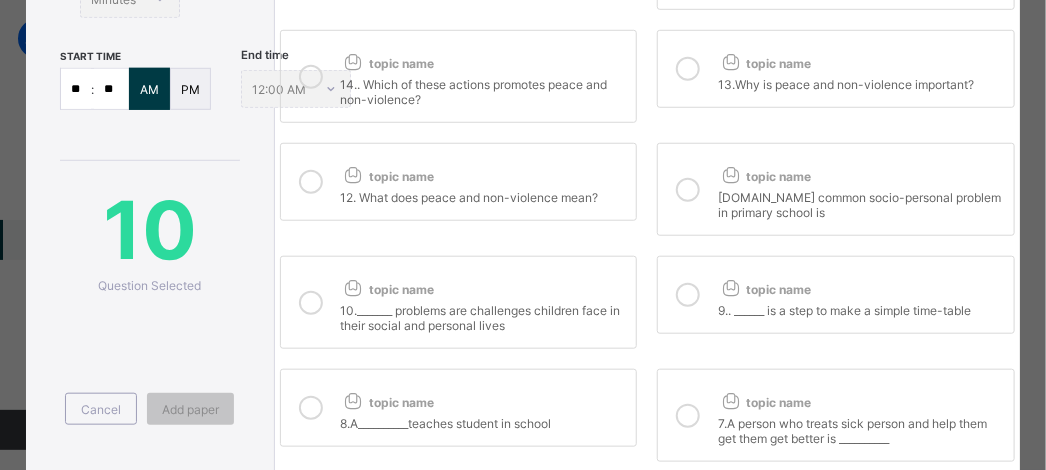 click at bounding box center [688, 295] 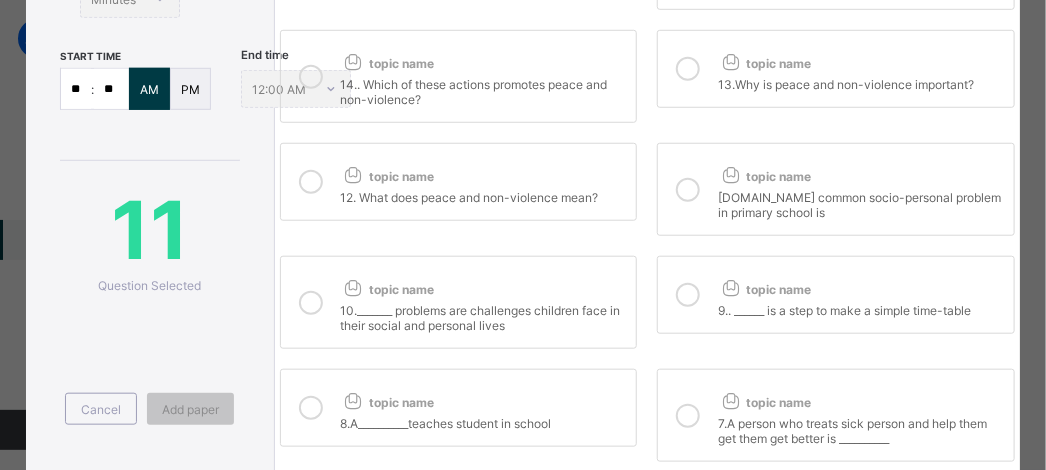 click at bounding box center [311, 303] 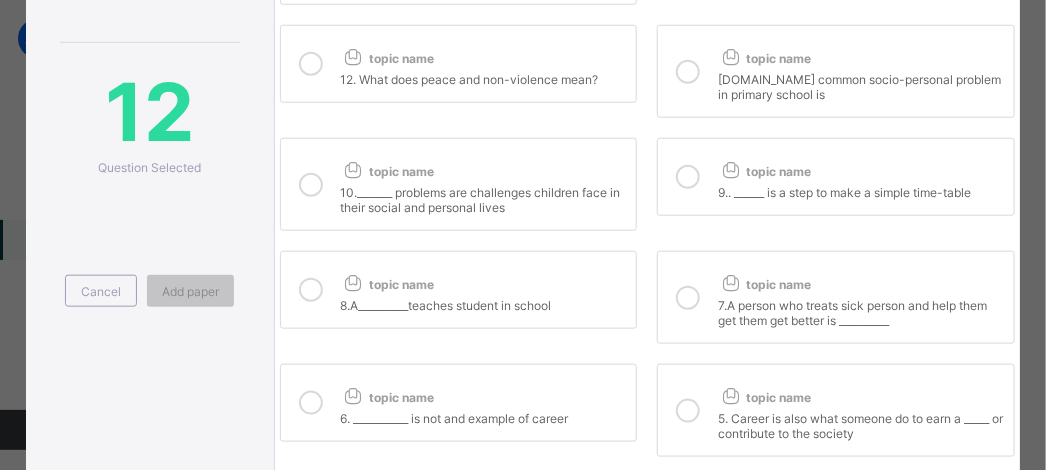 scroll, scrollTop: 600, scrollLeft: 0, axis: vertical 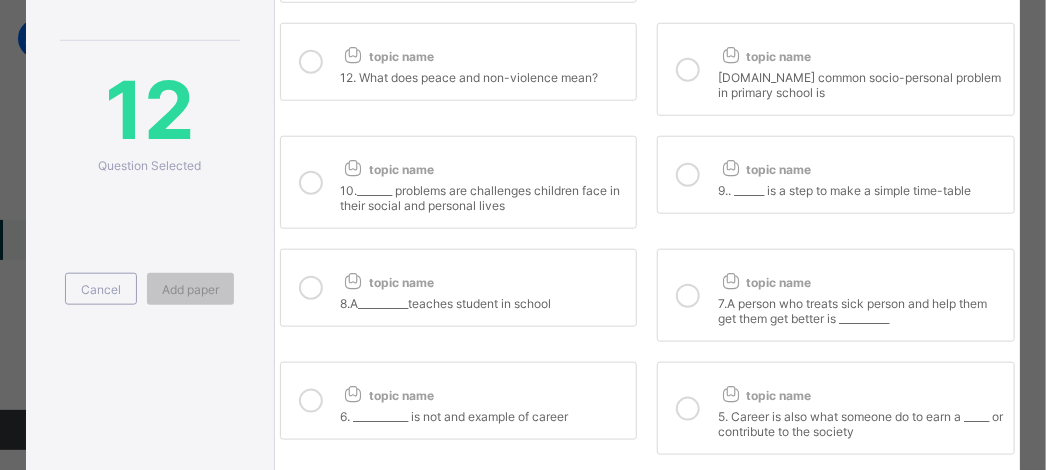 click at bounding box center (688, 296) 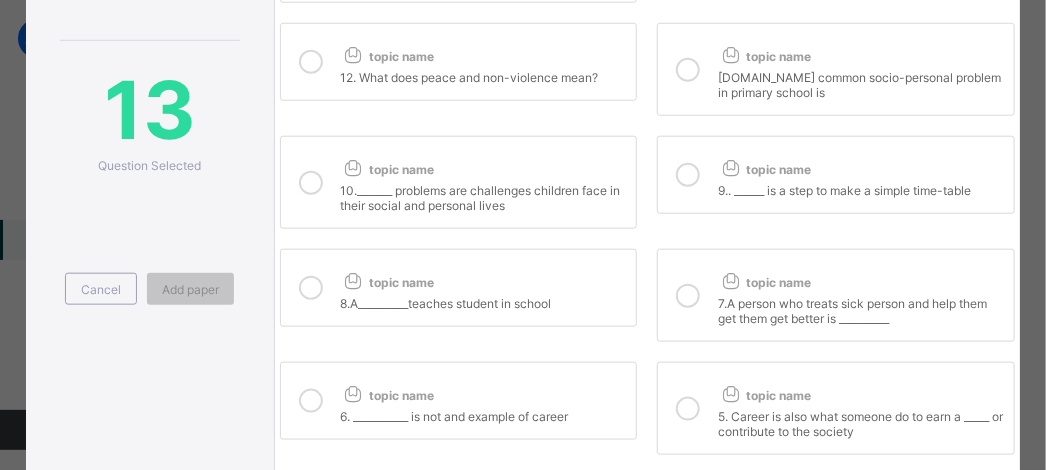 click at bounding box center (311, 288) 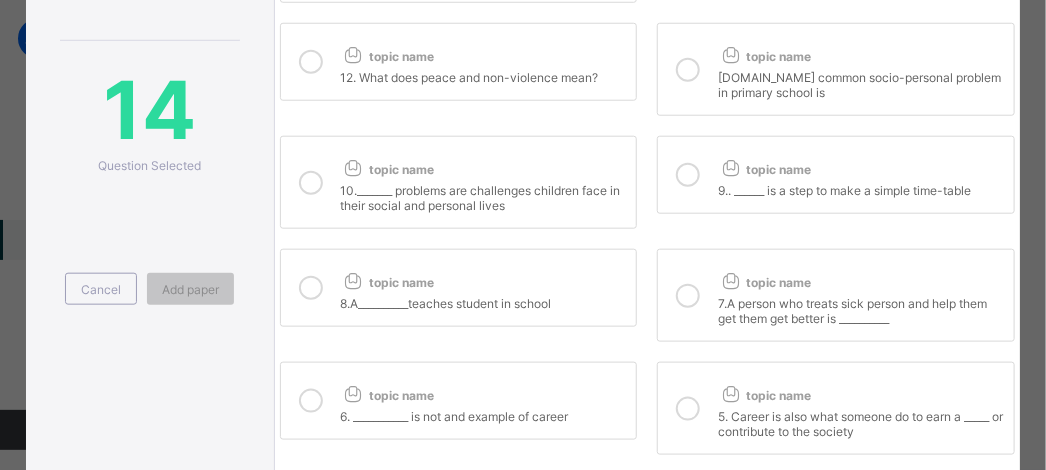 click at bounding box center (311, 401) 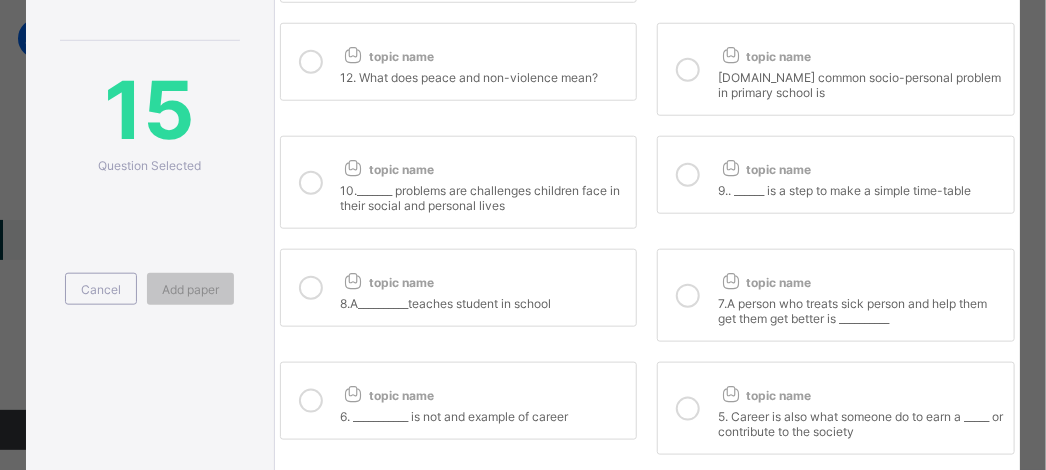 click at bounding box center (688, 409) 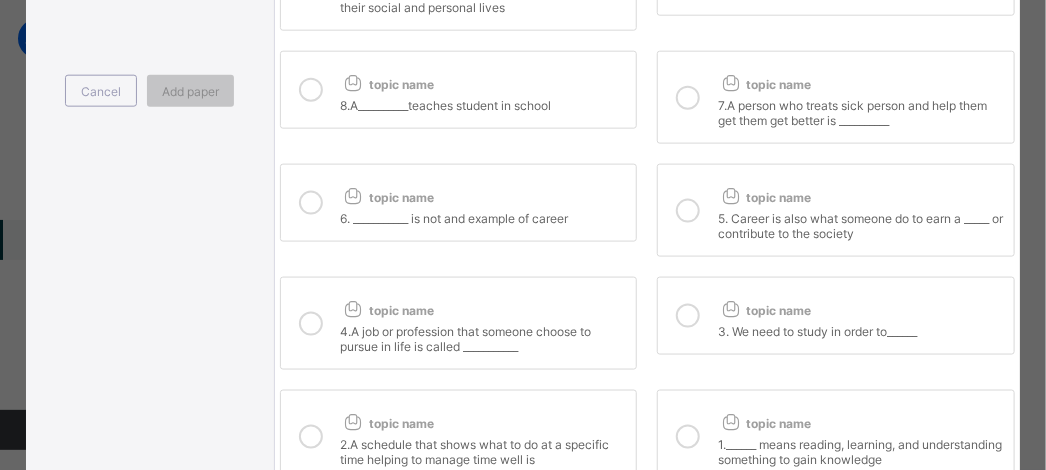 scroll, scrollTop: 800, scrollLeft: 0, axis: vertical 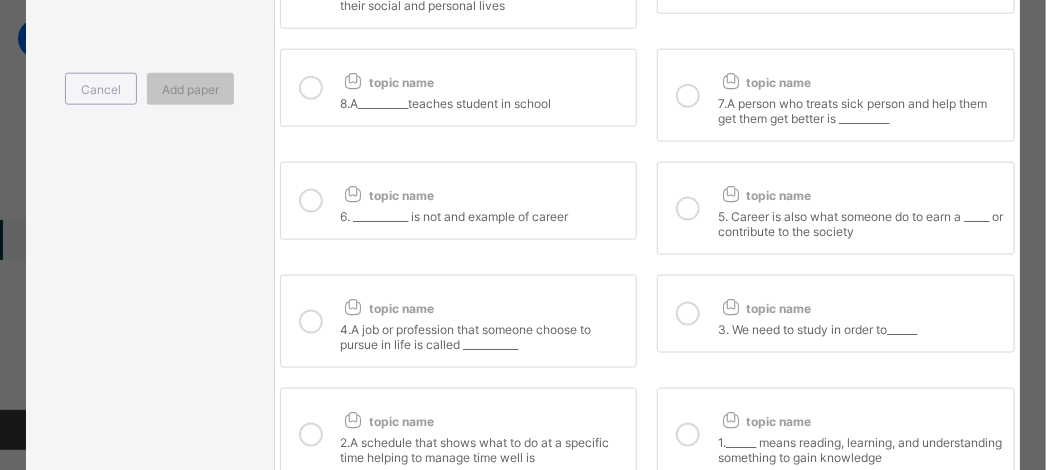 click at bounding box center (311, 322) 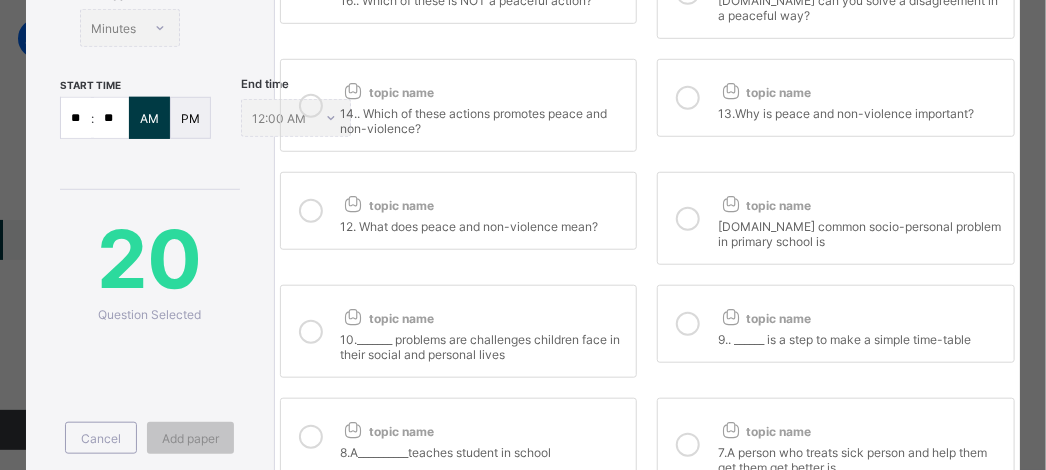 scroll, scrollTop: 411, scrollLeft: 0, axis: vertical 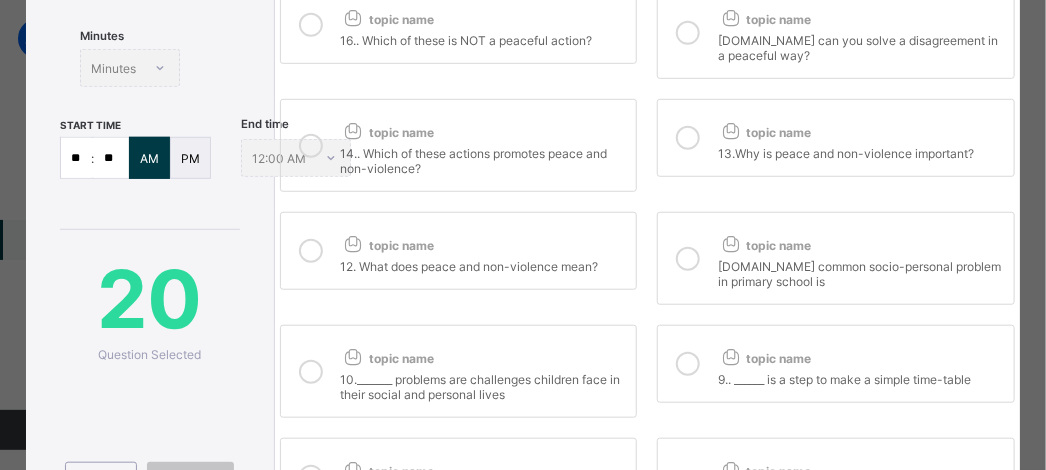 click on "**" at bounding box center [76, 158] 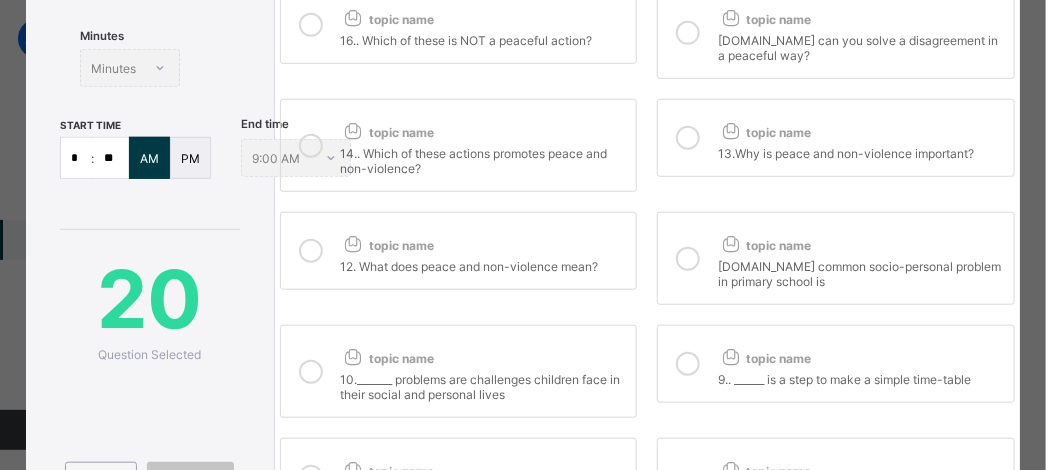 type on "*" 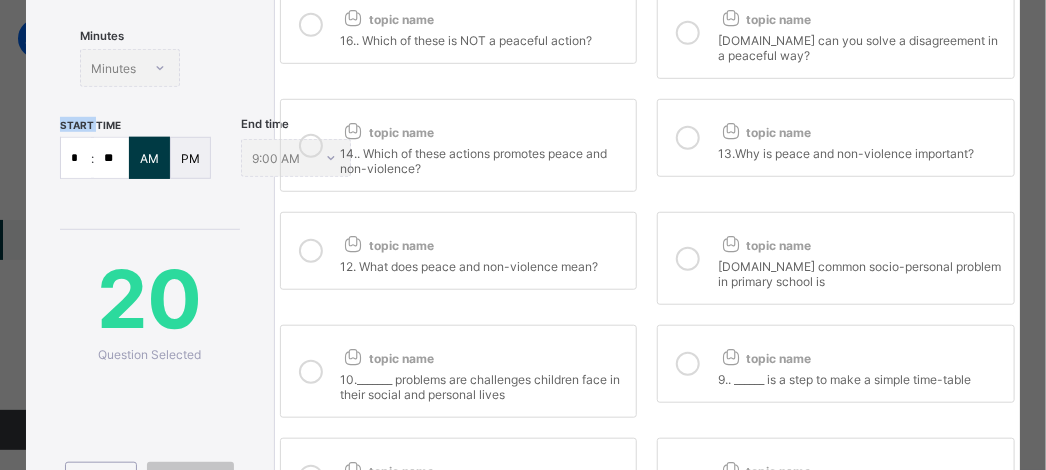 click on "Minutes Minutes" at bounding box center [130, 68] 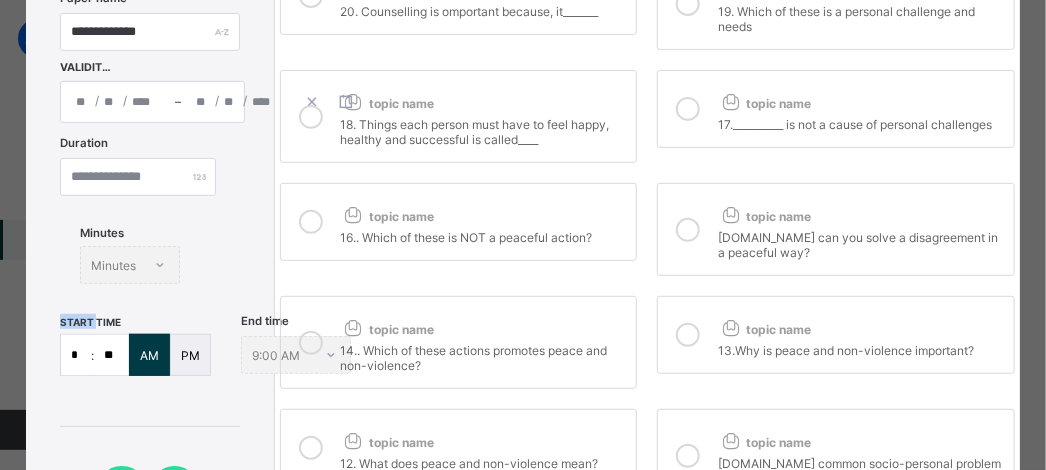 scroll, scrollTop: 211, scrollLeft: 0, axis: vertical 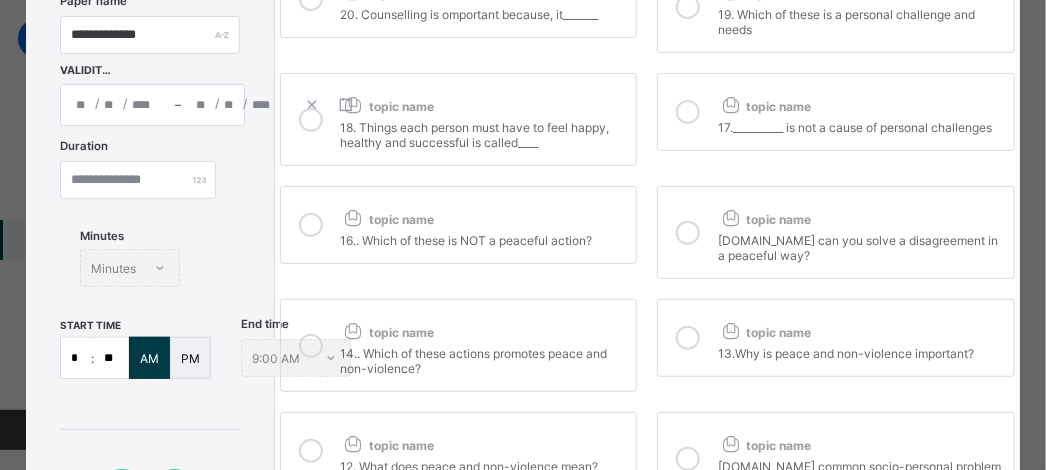 click at bounding box center [138, 180] 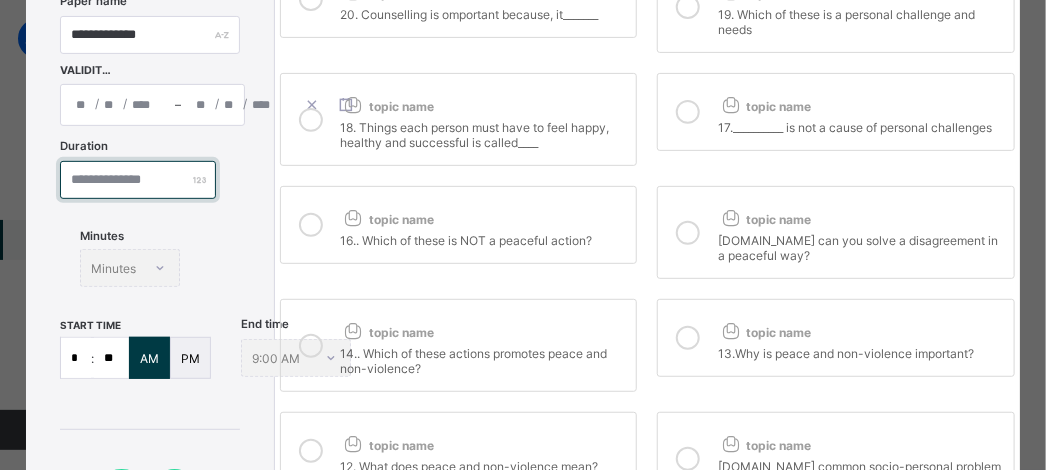 click at bounding box center (138, 180) 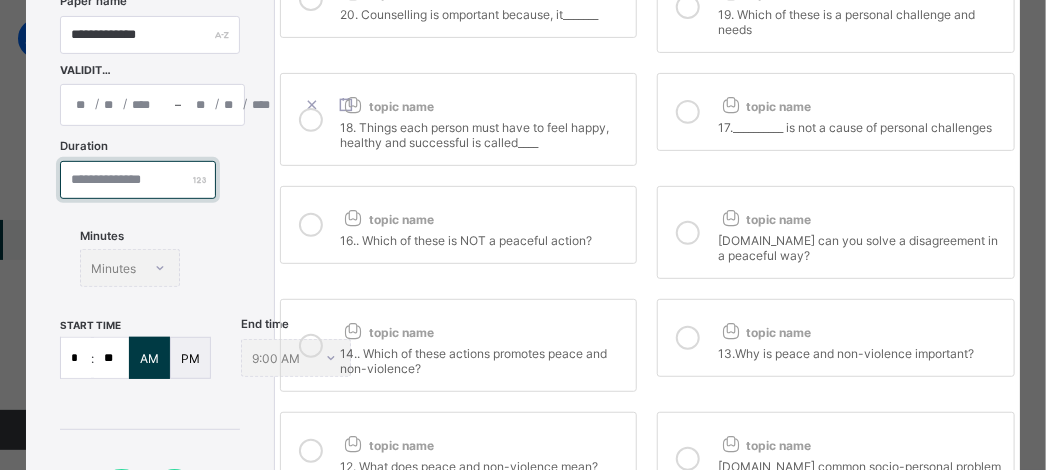 type on "*" 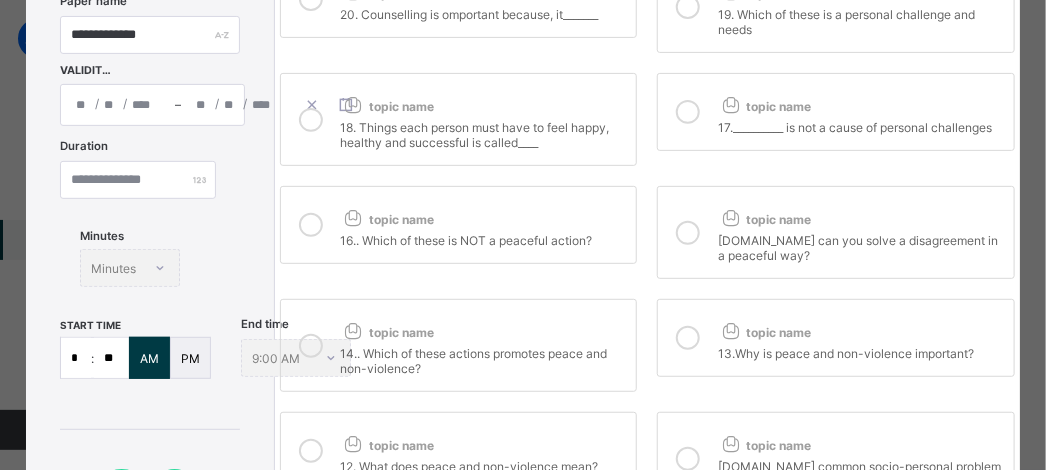 click on "*" at bounding box center (138, 180) 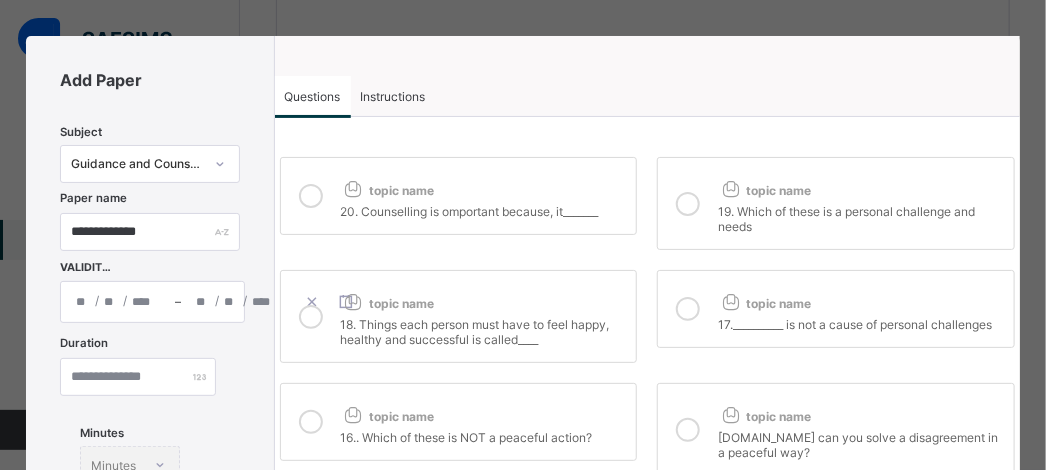 scroll, scrollTop: 11, scrollLeft: 0, axis: vertical 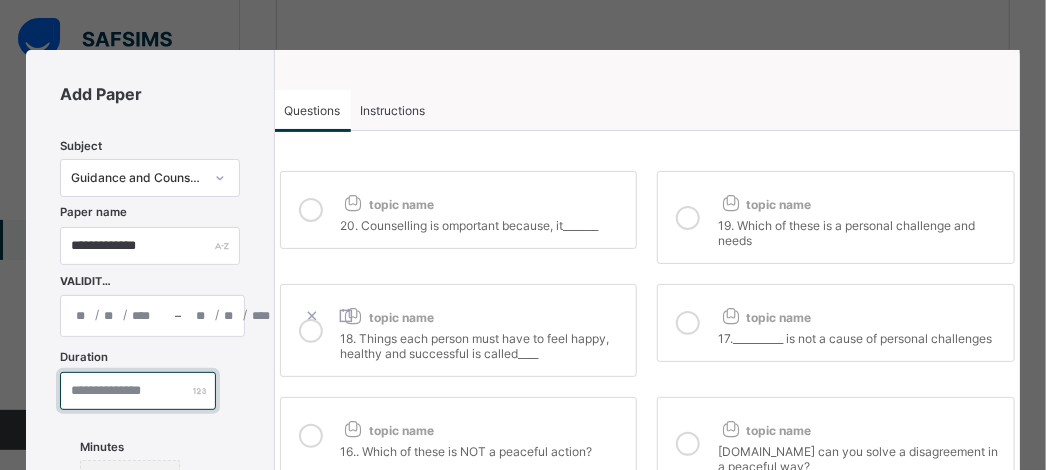 click on "*" at bounding box center (138, 391) 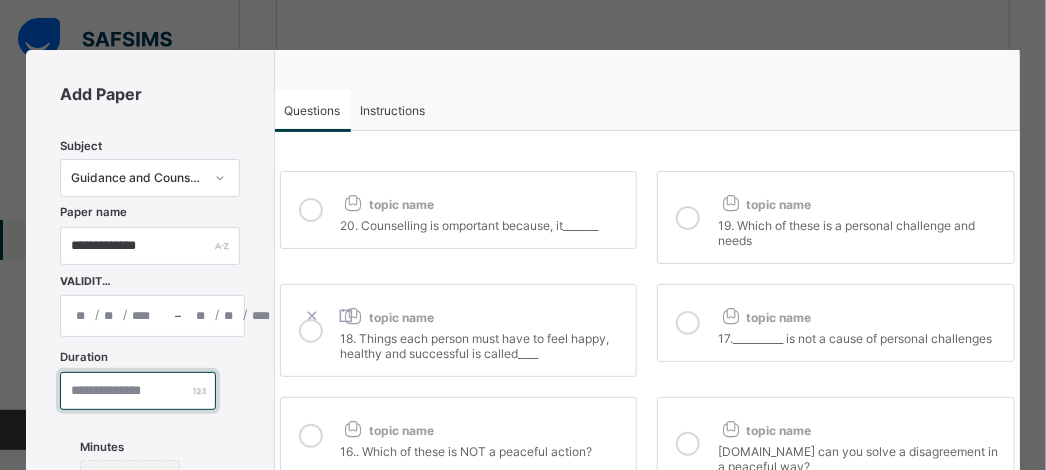 type on "*" 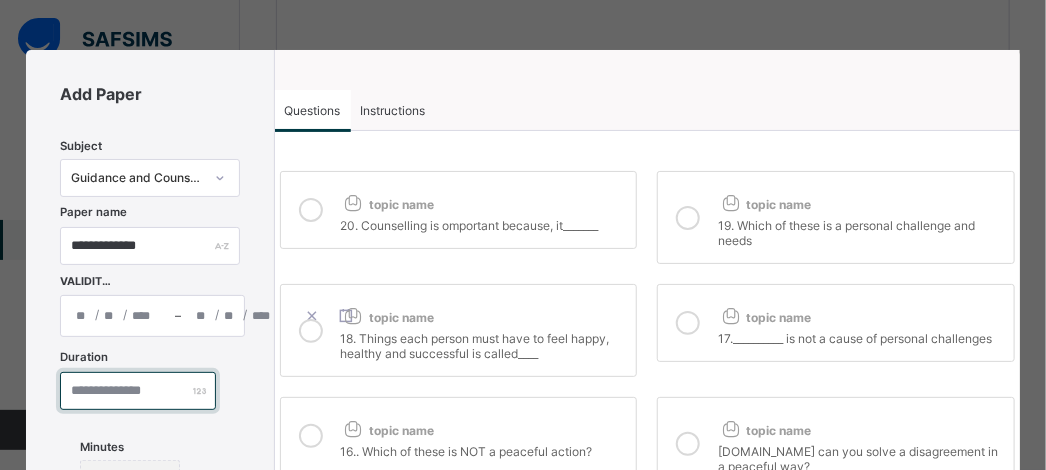 type on "**" 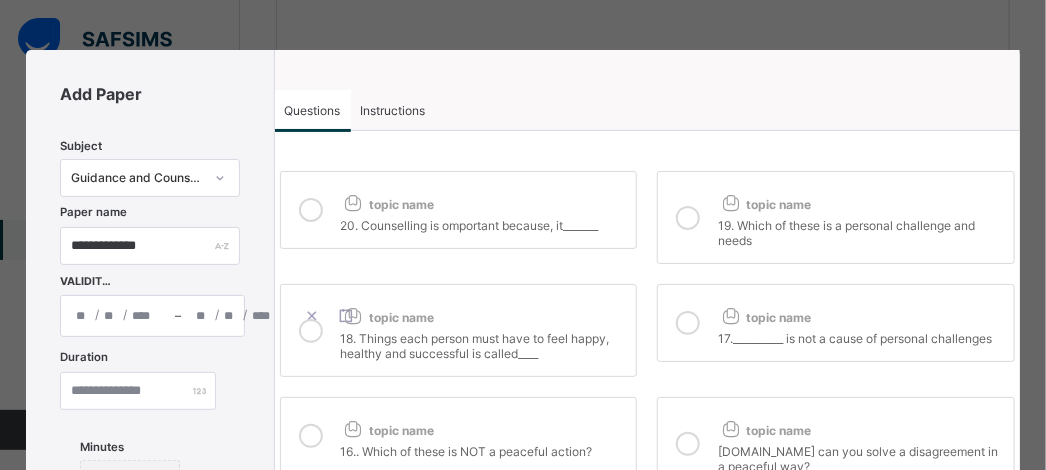 click on "Duration ** Minutes Minutes" at bounding box center [149, 440] 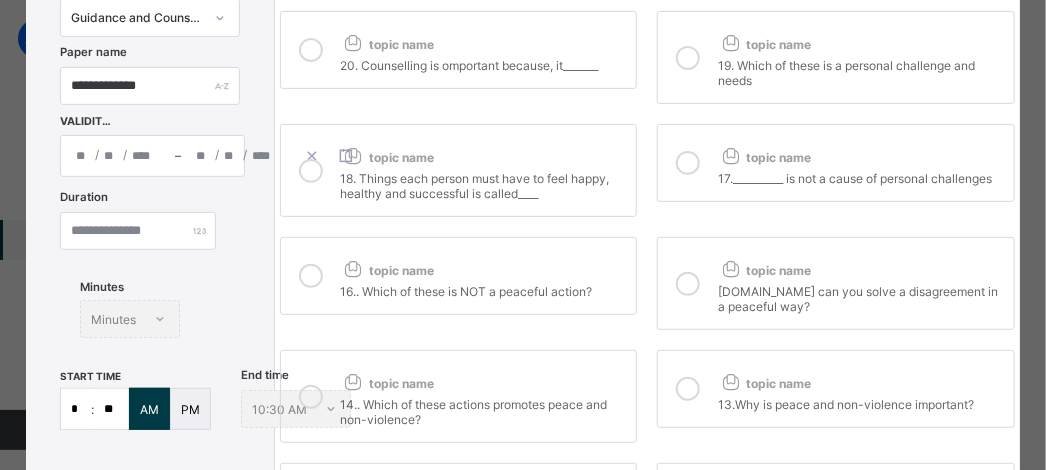 scroll, scrollTop: 200, scrollLeft: 0, axis: vertical 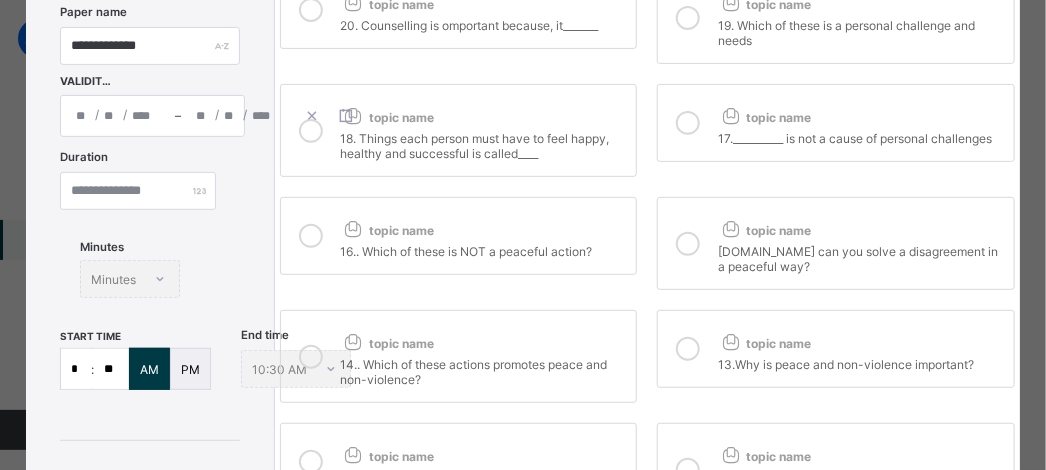 click on "Minutes Minutes" at bounding box center (130, 279) 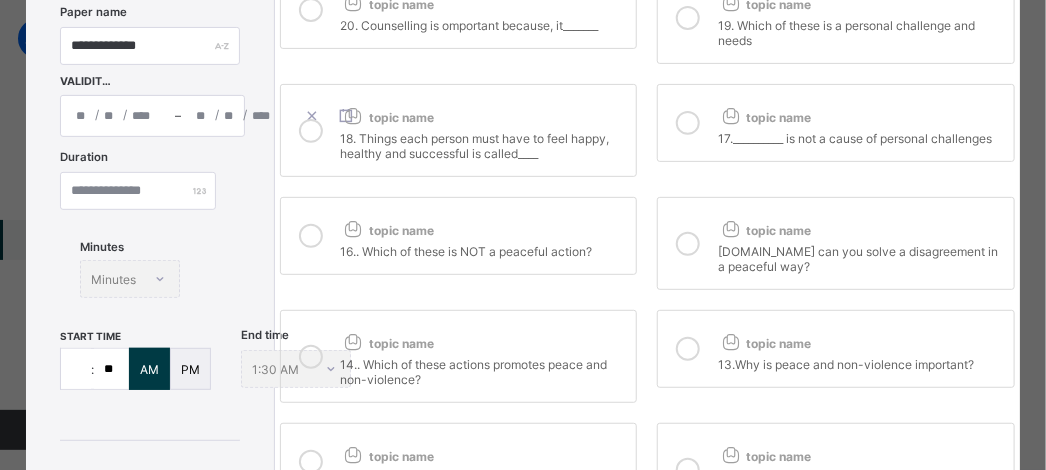 type 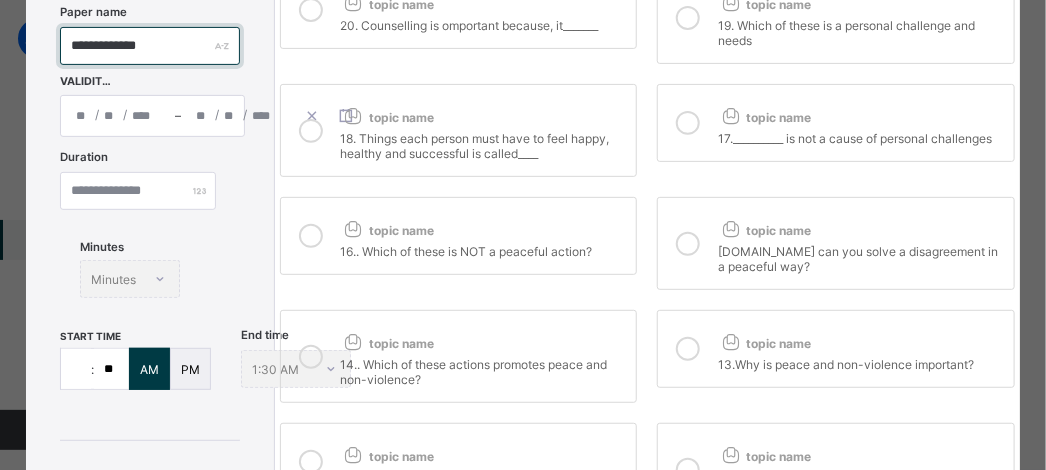 click on "**********" at bounding box center (149, 46) 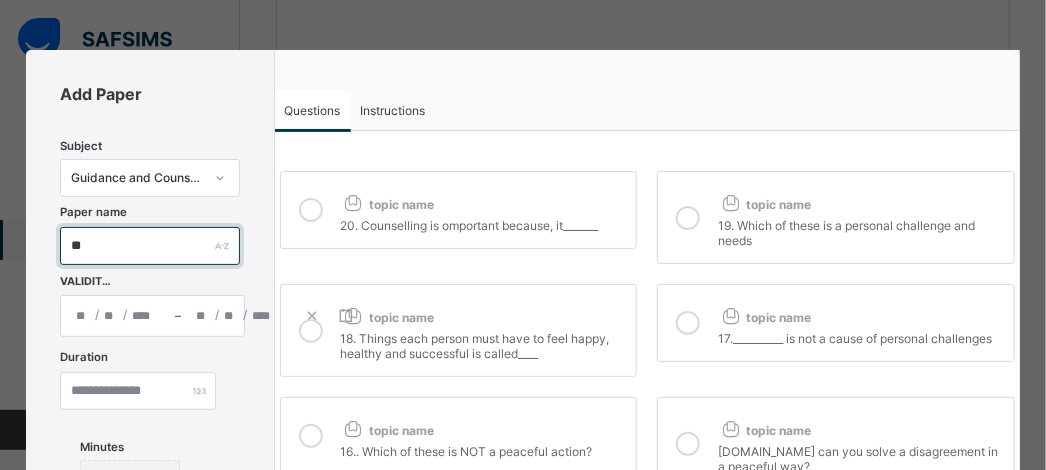 type on "*" 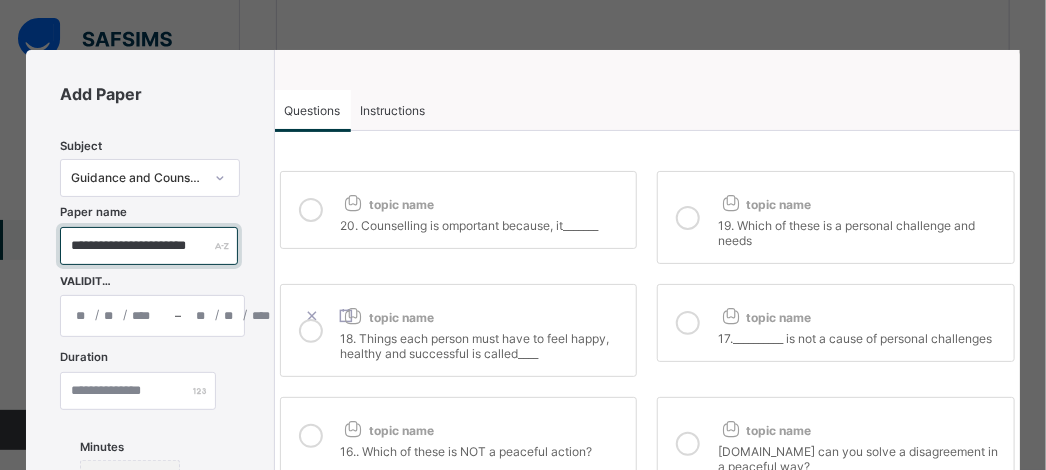 scroll, scrollTop: 0, scrollLeft: 28, axis: horizontal 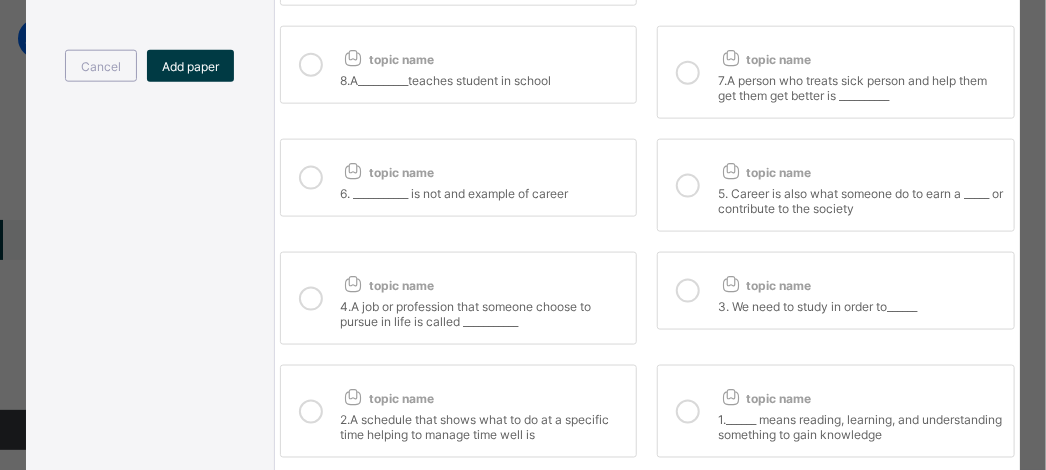 type on "**********" 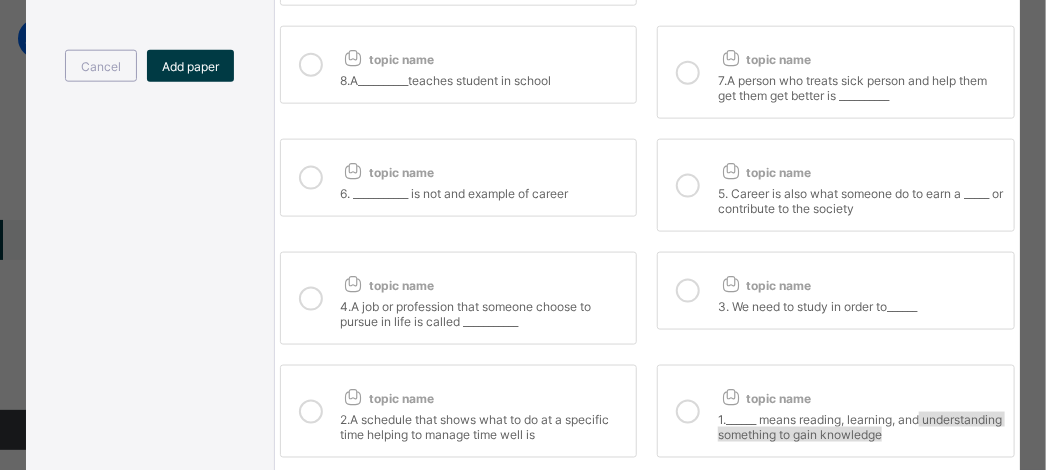 drag, startPoint x: 1026, startPoint y: 422, endPoint x: 1040, endPoint y: 438, distance: 21.260292 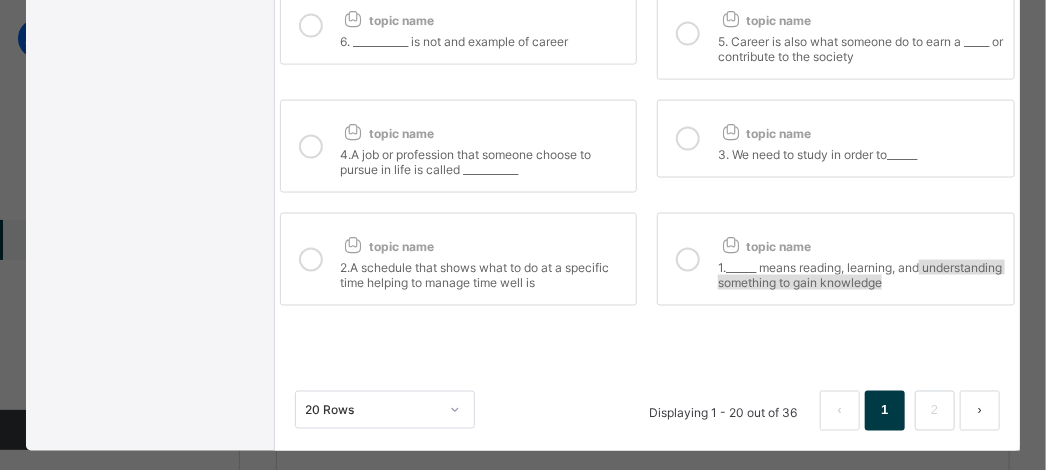 scroll, scrollTop: 1011, scrollLeft: 0, axis: vertical 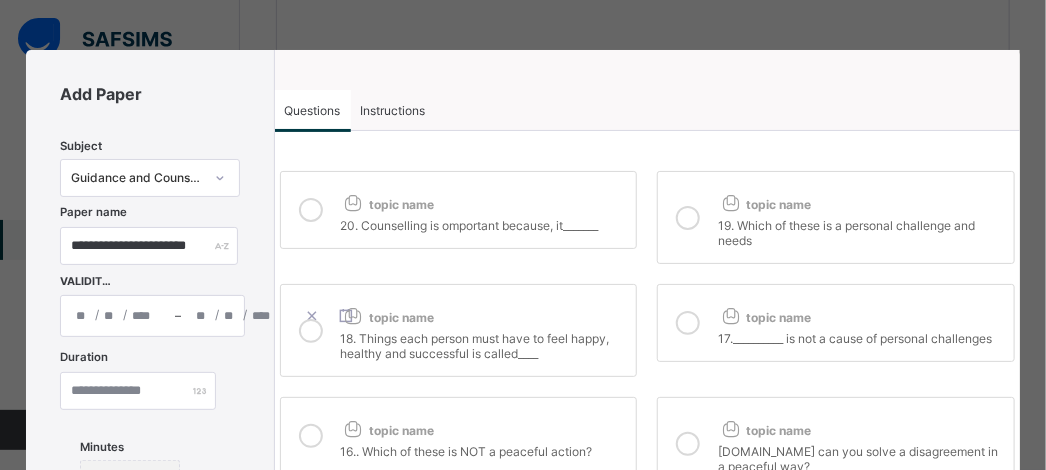 click on "Instructions" at bounding box center (393, 110) 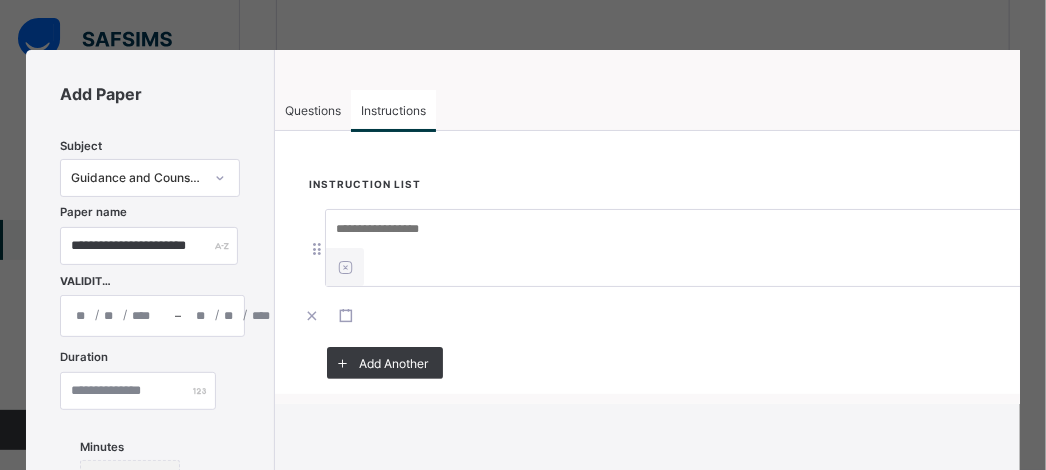 click at bounding box center (676, 229) 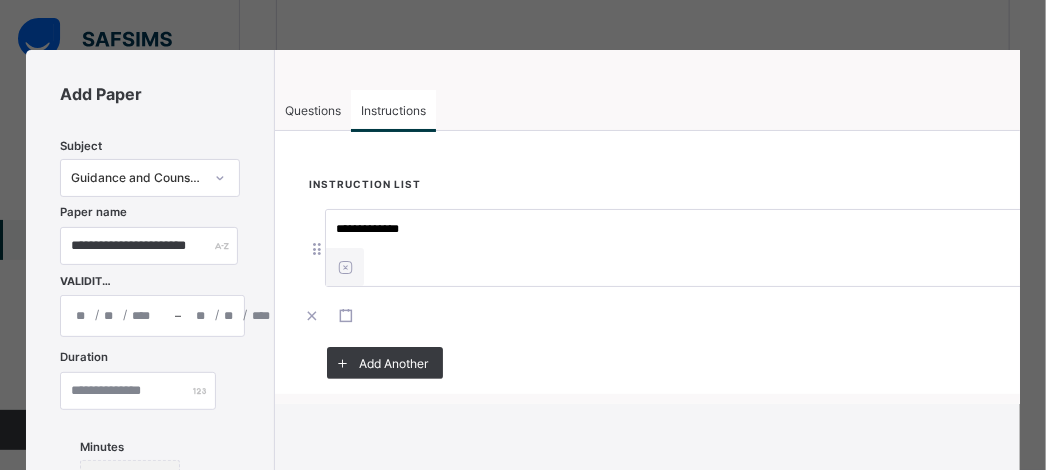 click on "**********" at bounding box center [676, 229] 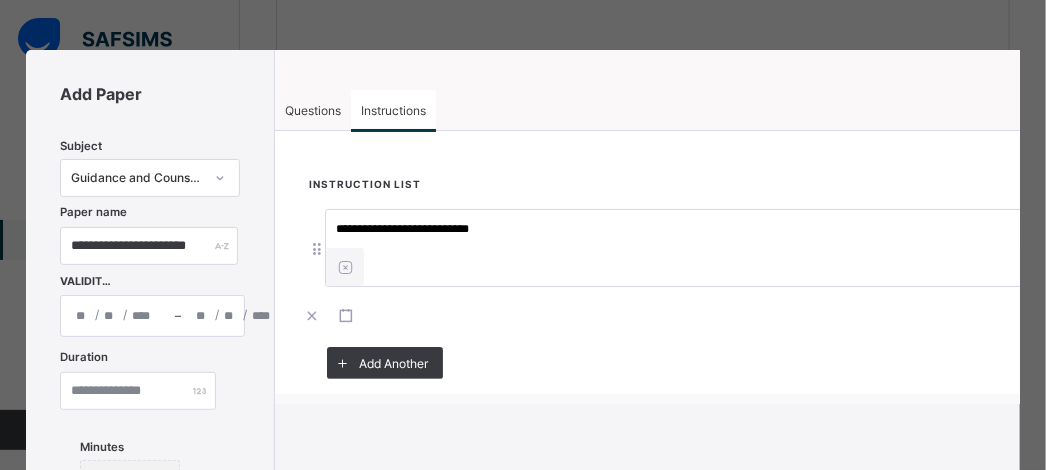 click on "**********" at bounding box center [676, 229] 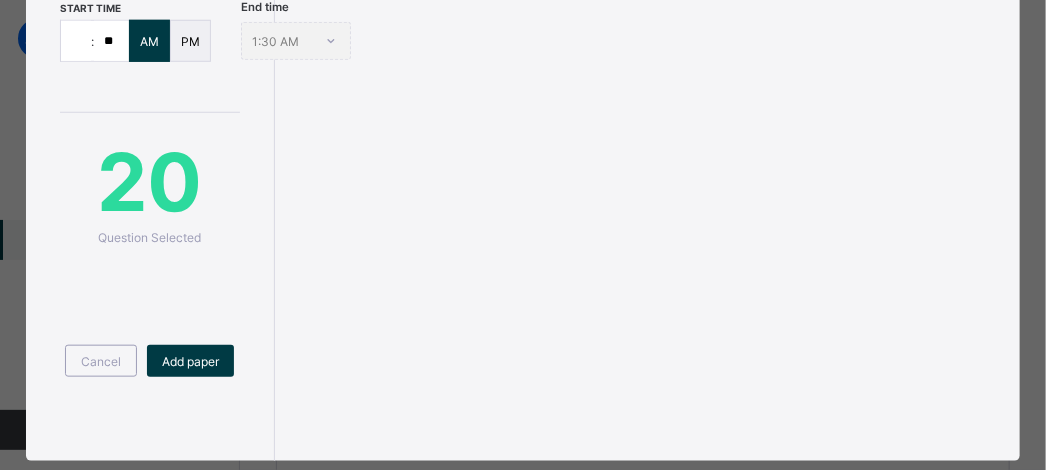 scroll, scrollTop: 568, scrollLeft: 0, axis: vertical 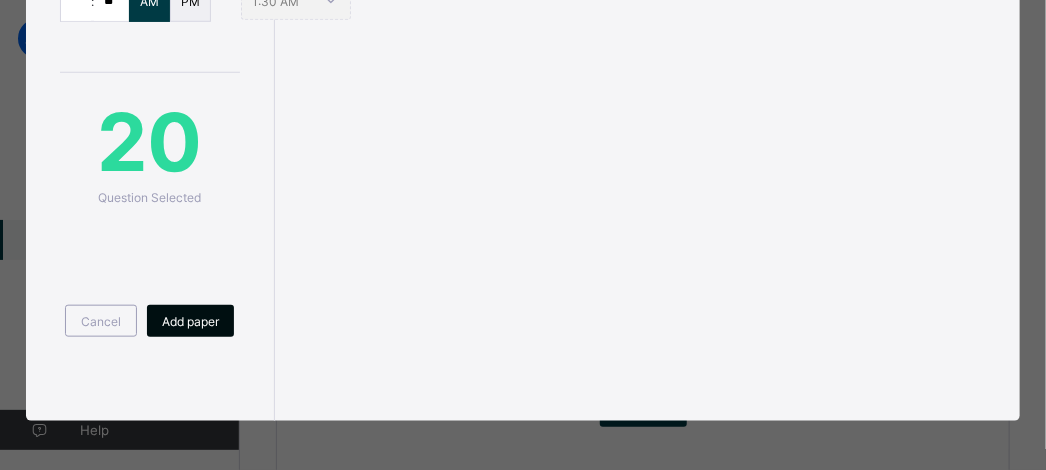 type on "**********" 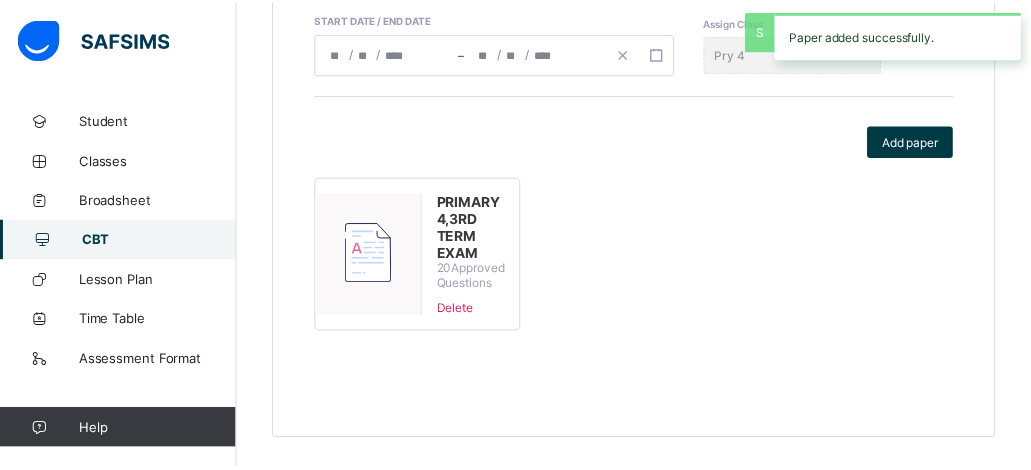 scroll, scrollTop: 465, scrollLeft: 0, axis: vertical 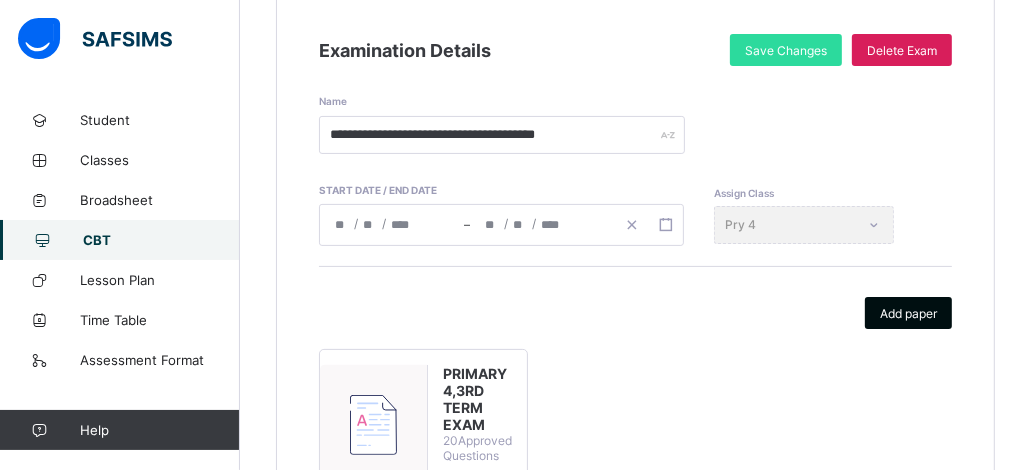 click on "Add paper" at bounding box center (908, 313) 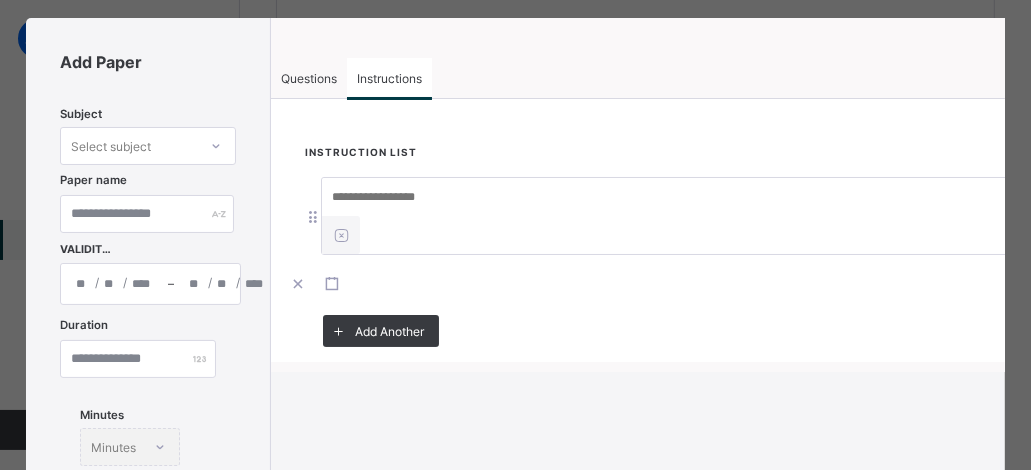 scroll, scrollTop: 0, scrollLeft: 0, axis: both 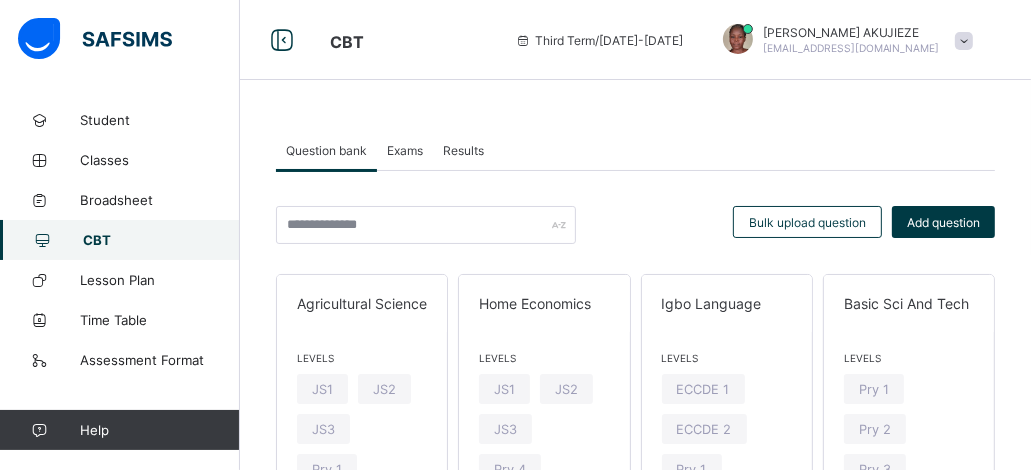 click on "CBT" at bounding box center (161, 240) 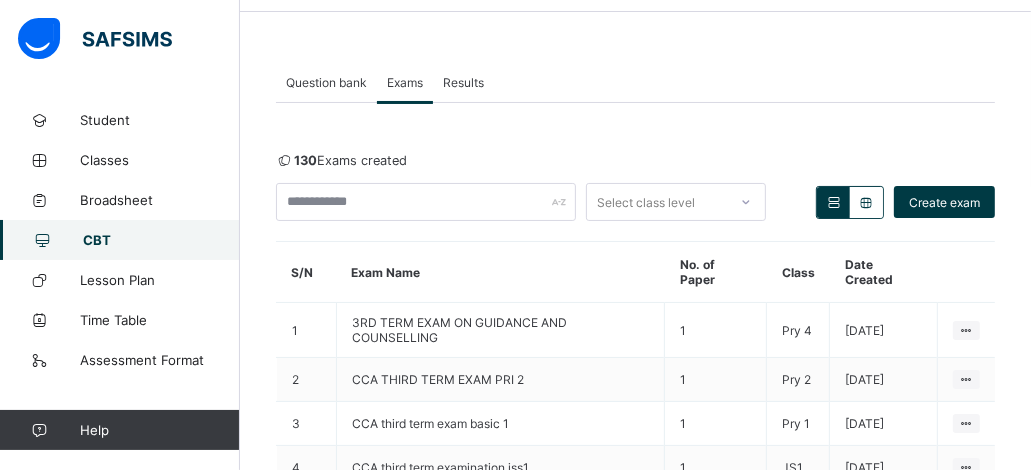 scroll, scrollTop: 80, scrollLeft: 0, axis: vertical 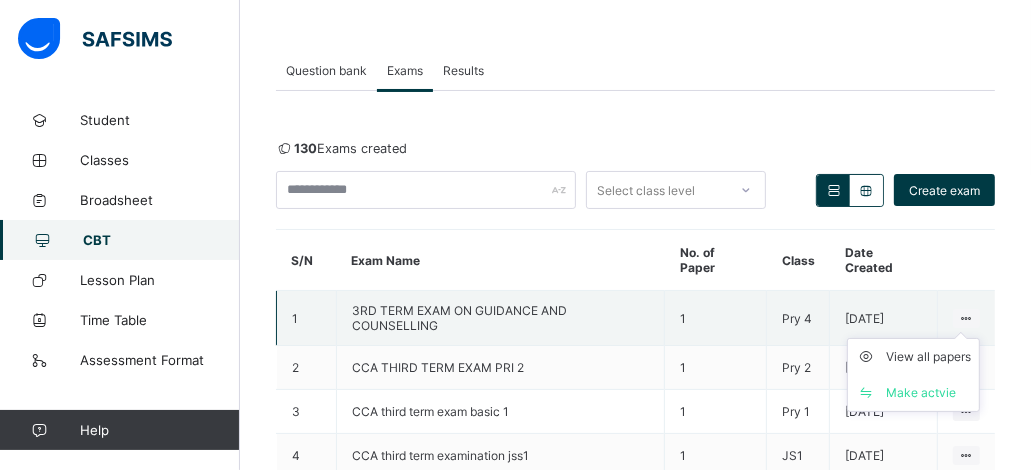 click on "View all papers Make actvie" at bounding box center [913, 375] 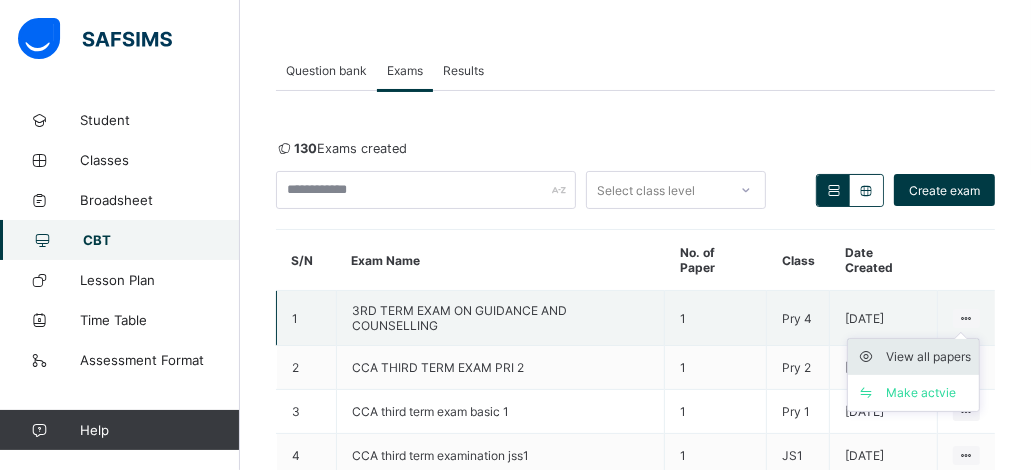 click on "View all papers" at bounding box center (928, 357) 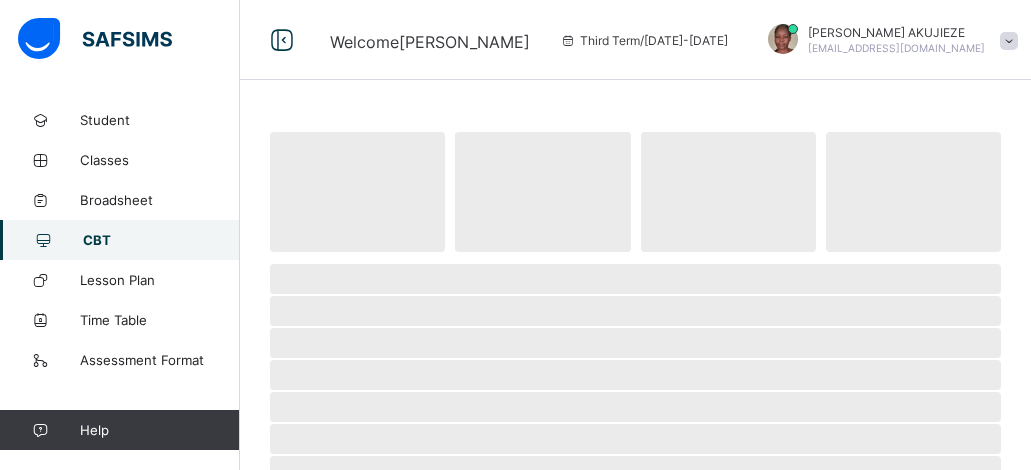 scroll, scrollTop: 0, scrollLeft: 0, axis: both 